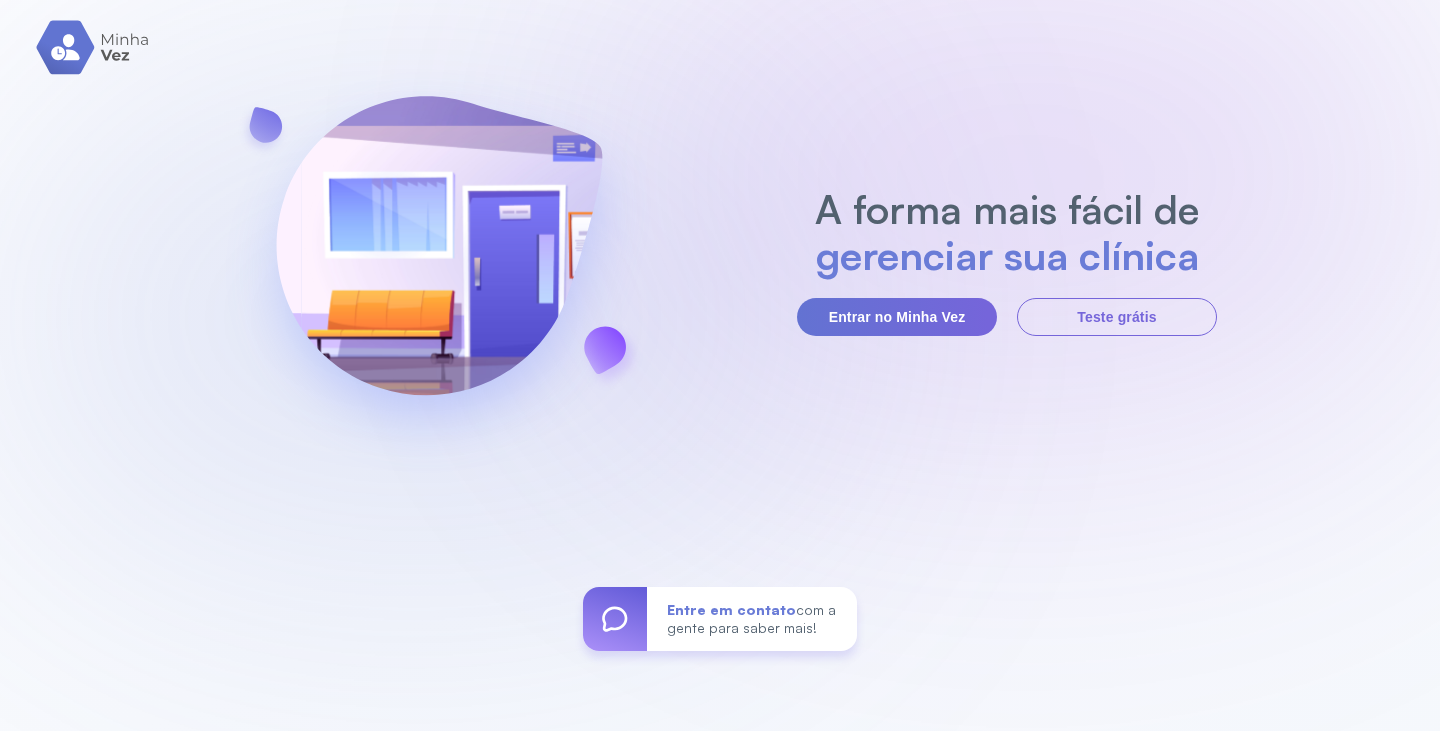 scroll, scrollTop: 0, scrollLeft: 0, axis: both 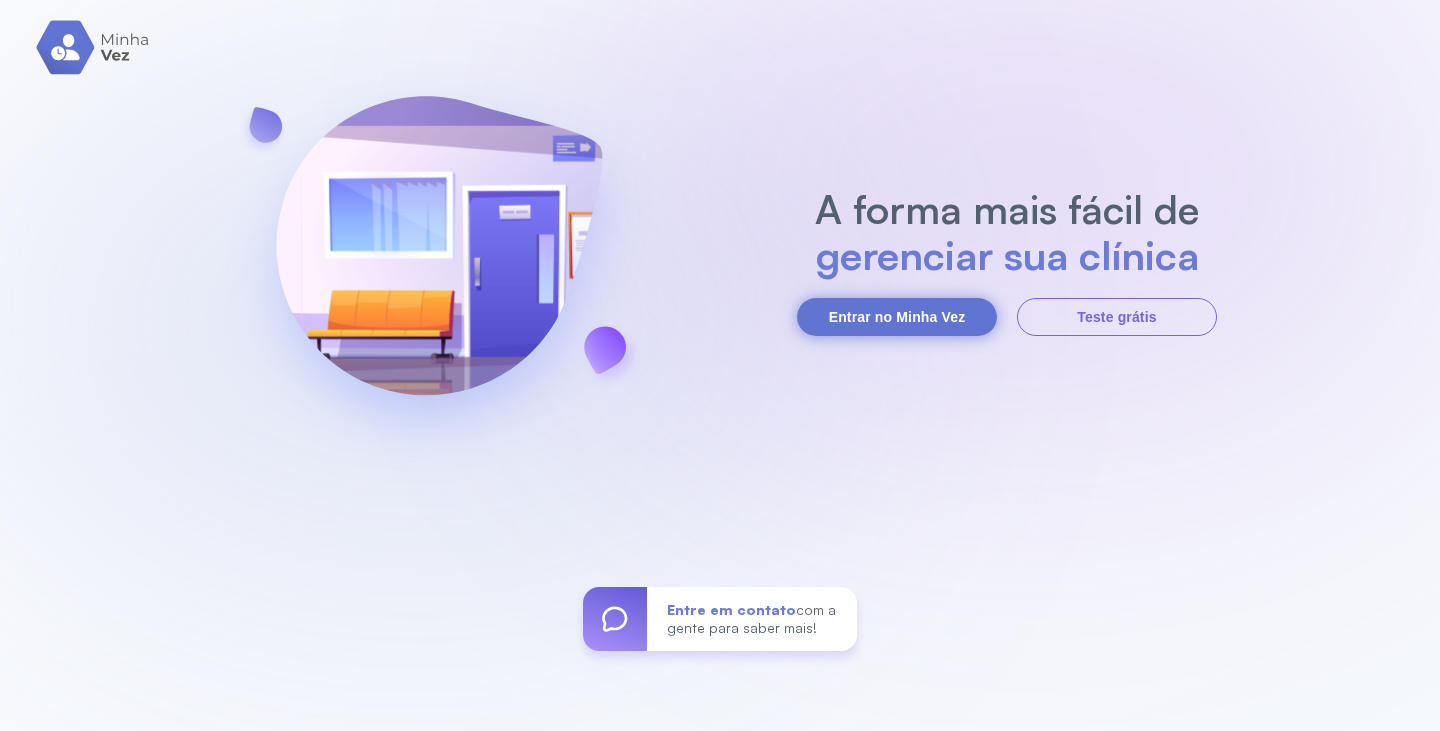 click on "Entrar no Minha Vez" at bounding box center (897, 317) 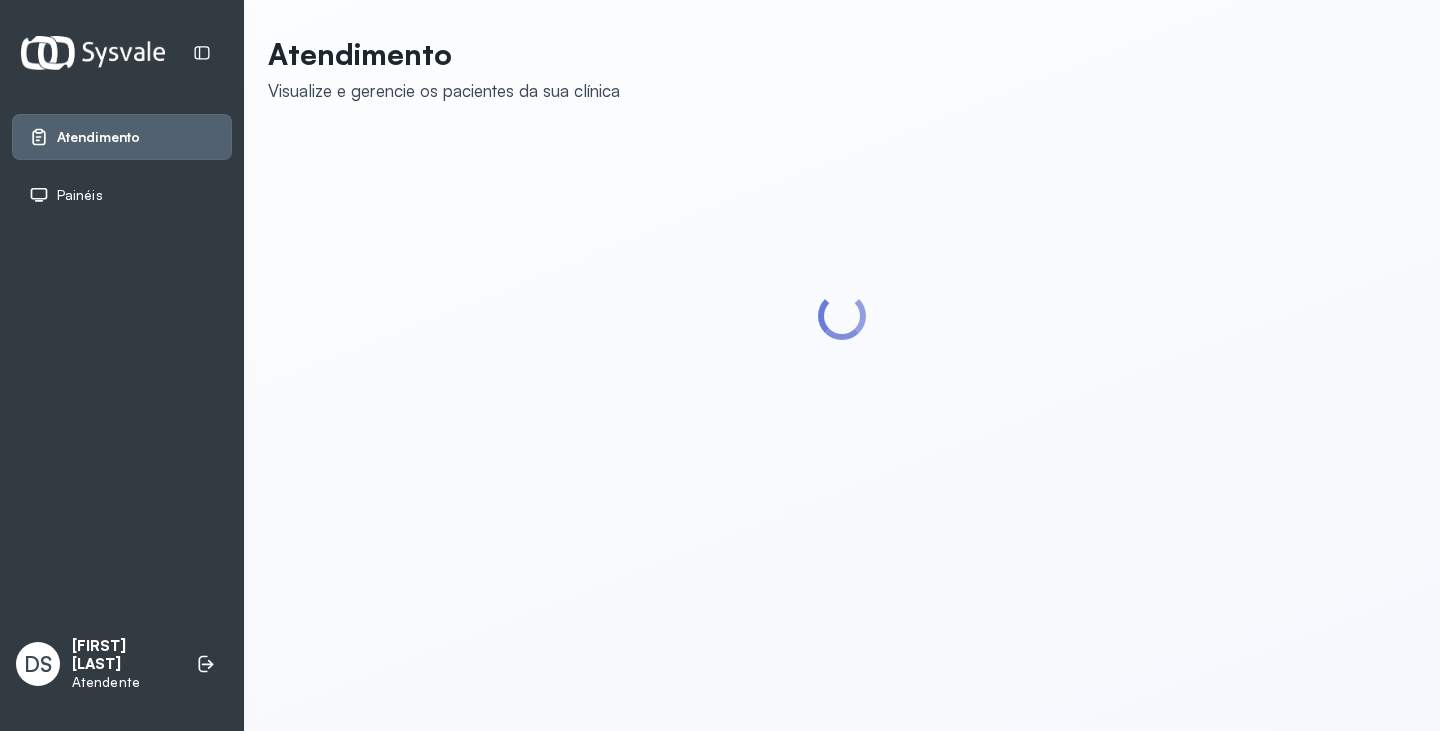 scroll, scrollTop: 0, scrollLeft: 0, axis: both 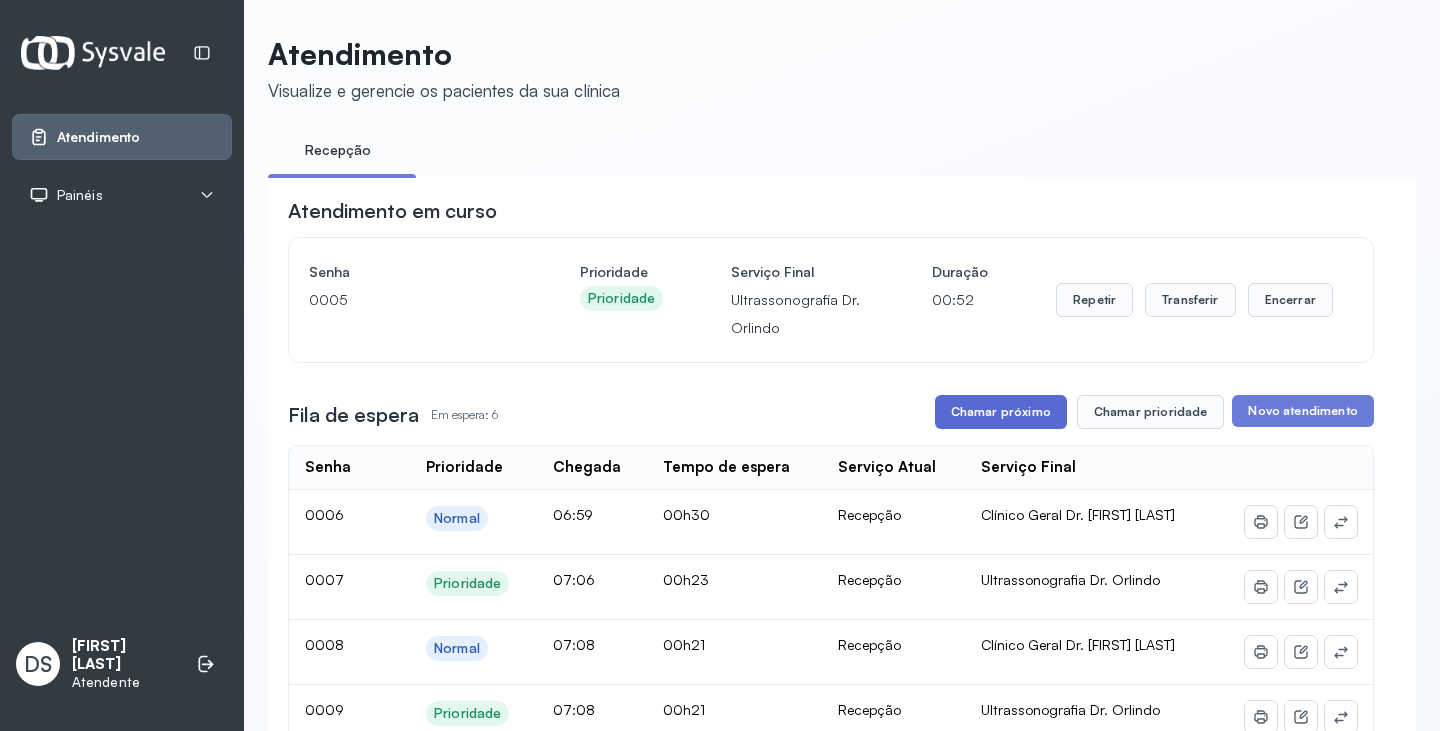 click on "Chamar próximo" at bounding box center [1001, 412] 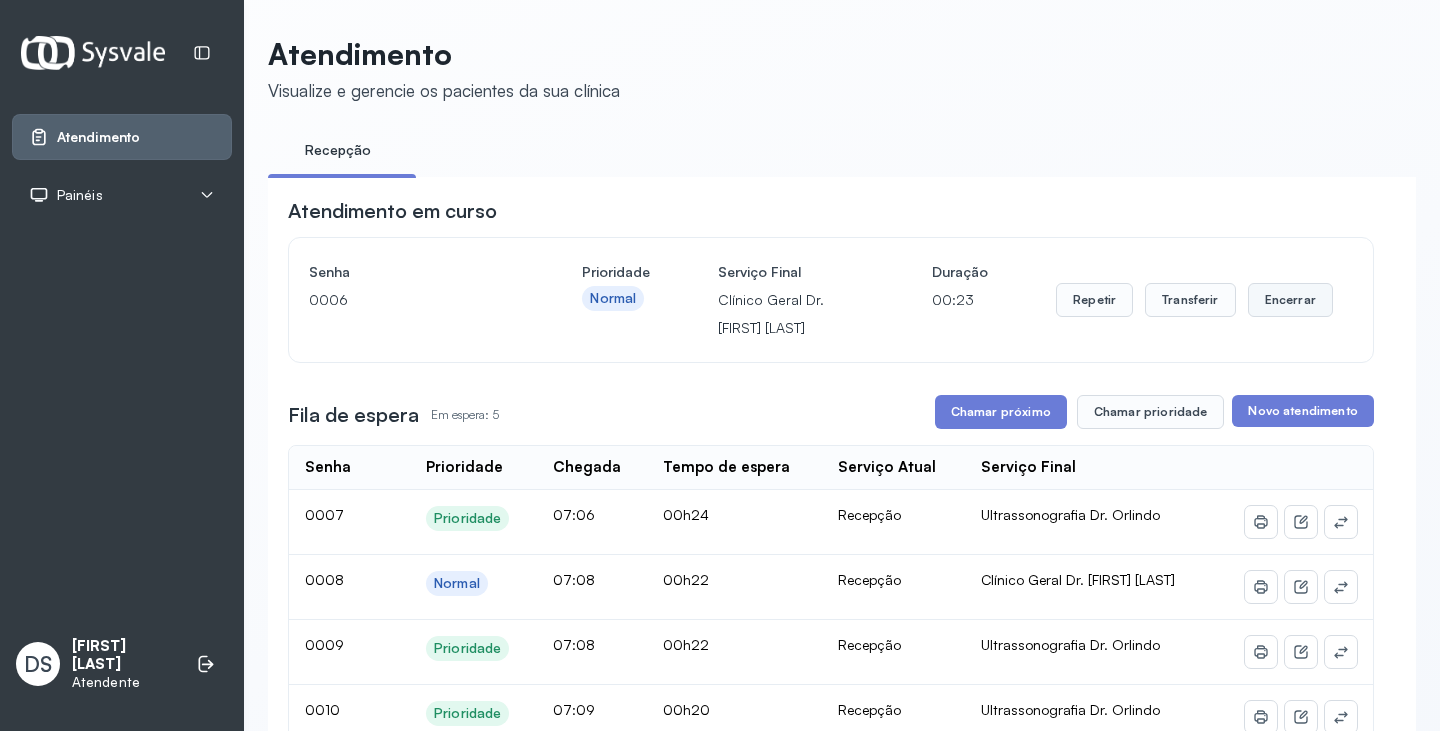 click on "Encerrar" at bounding box center [1290, 300] 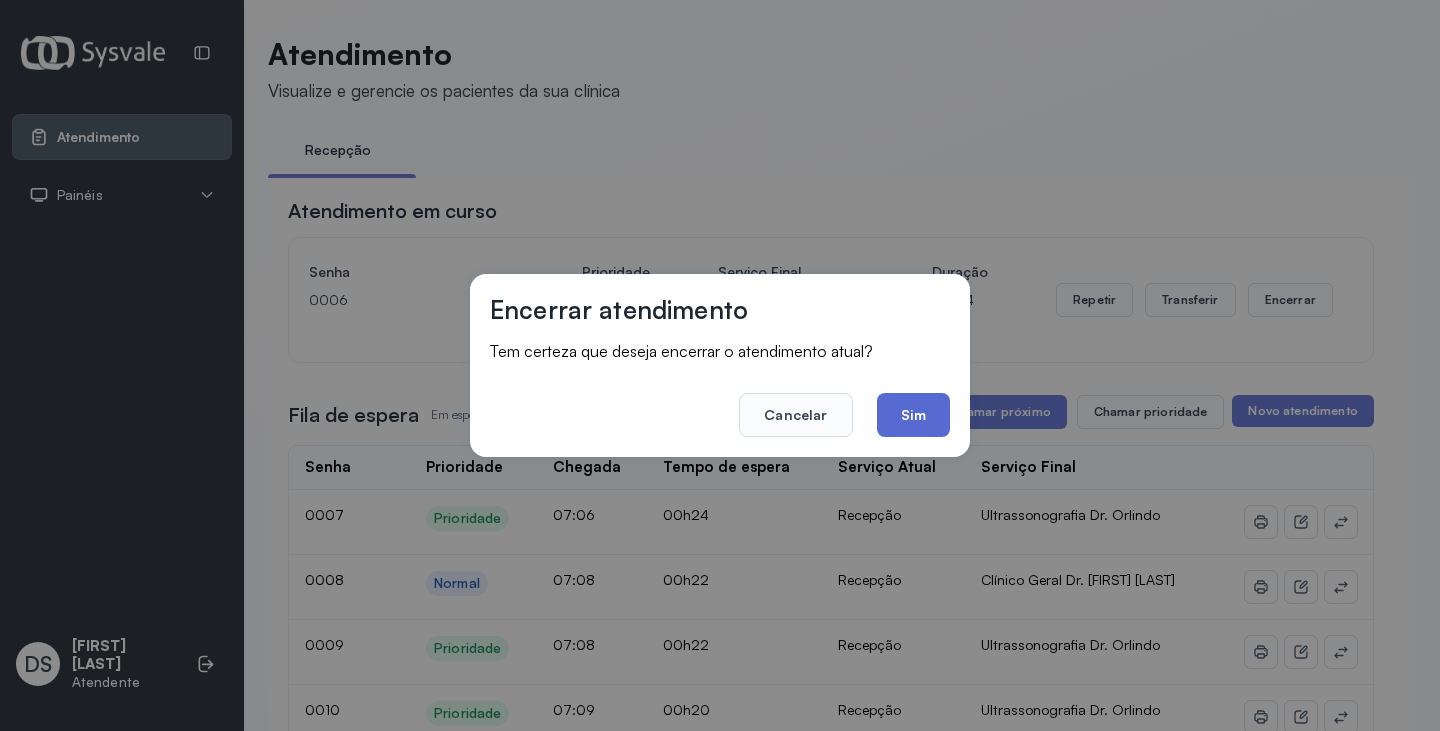click on "Sim" 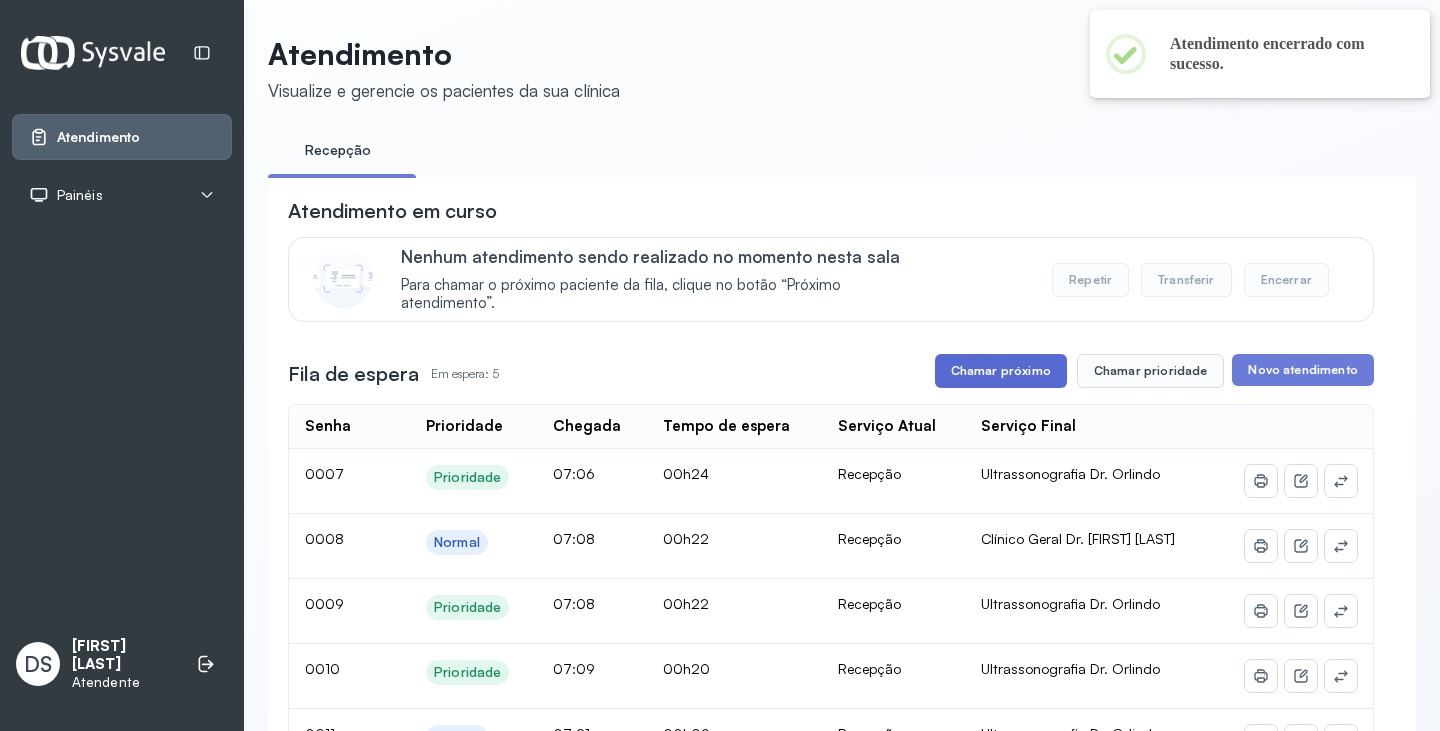 click on "Chamar próximo" at bounding box center [1001, 371] 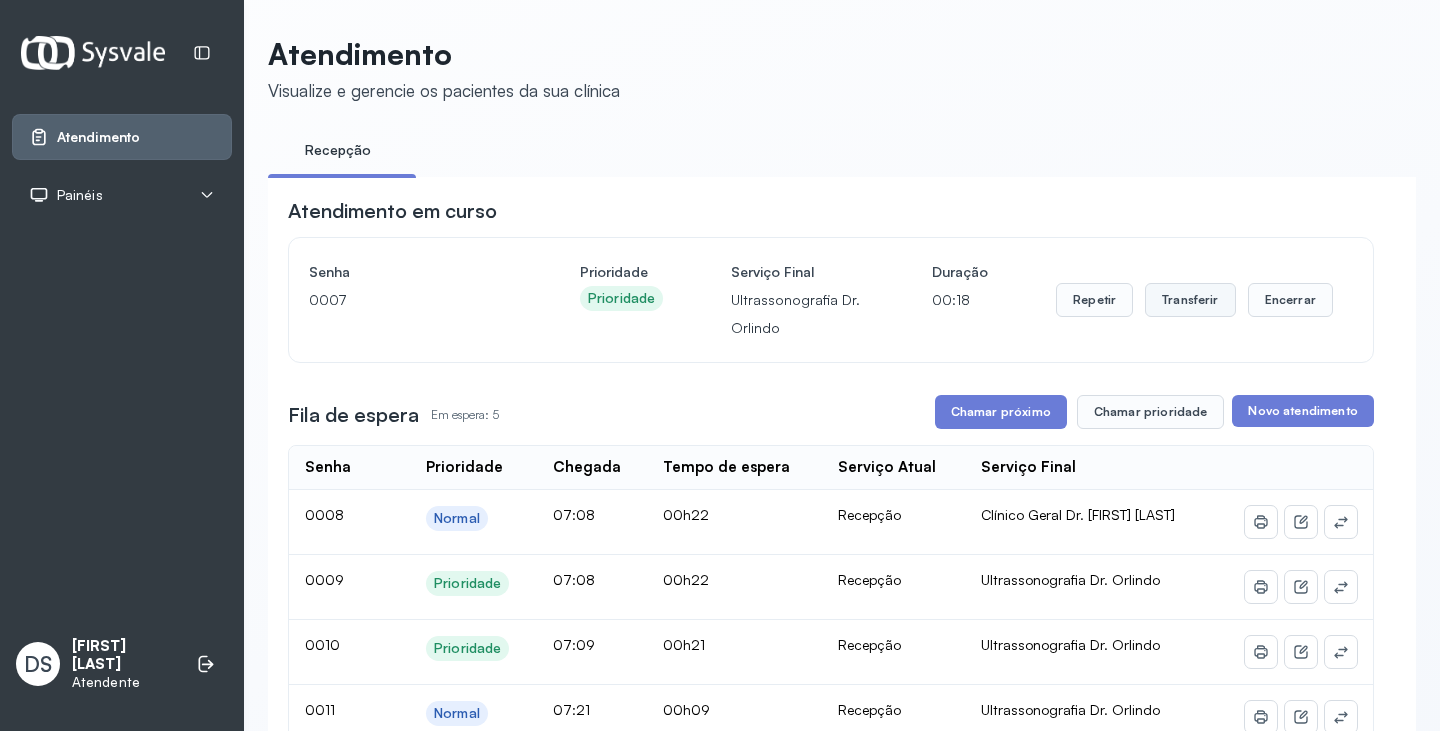 click on "Transferir" at bounding box center (1190, 300) 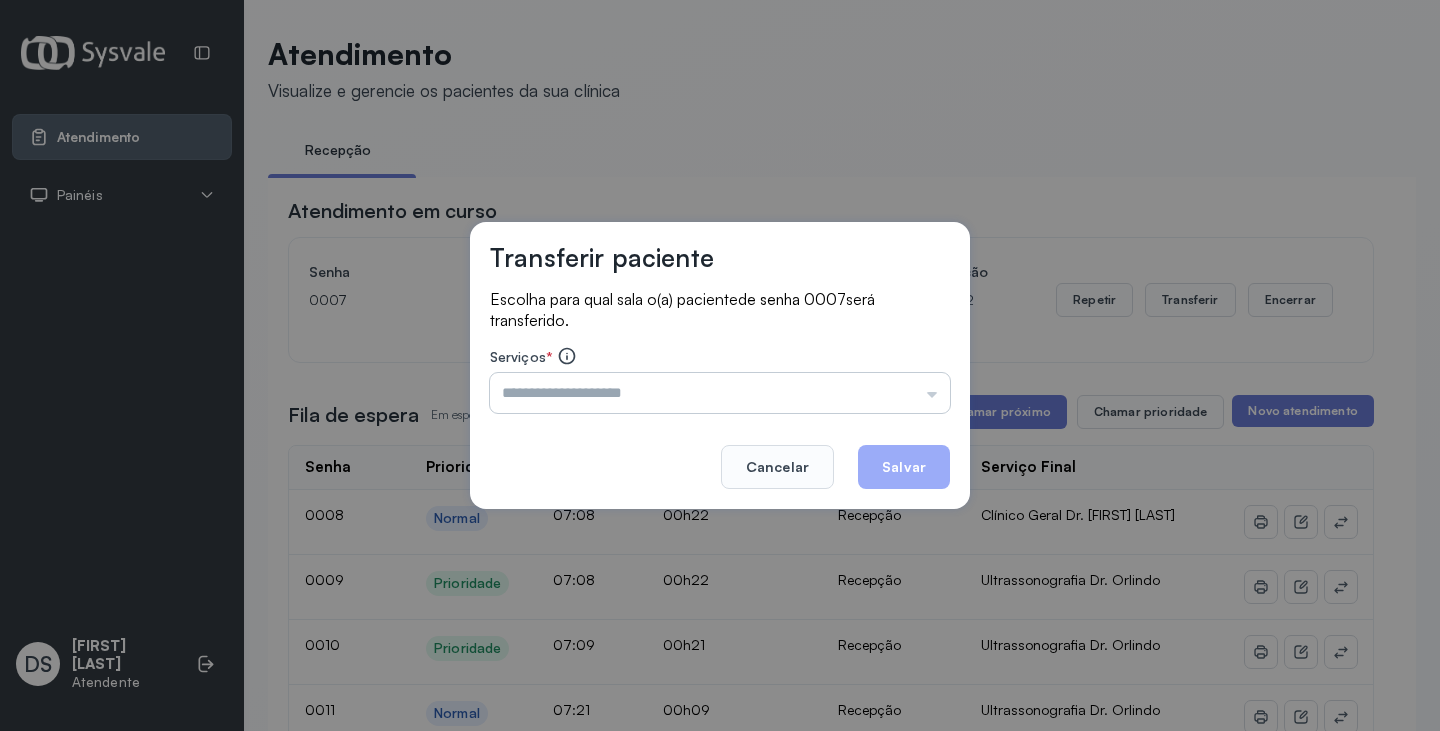 click at bounding box center [720, 393] 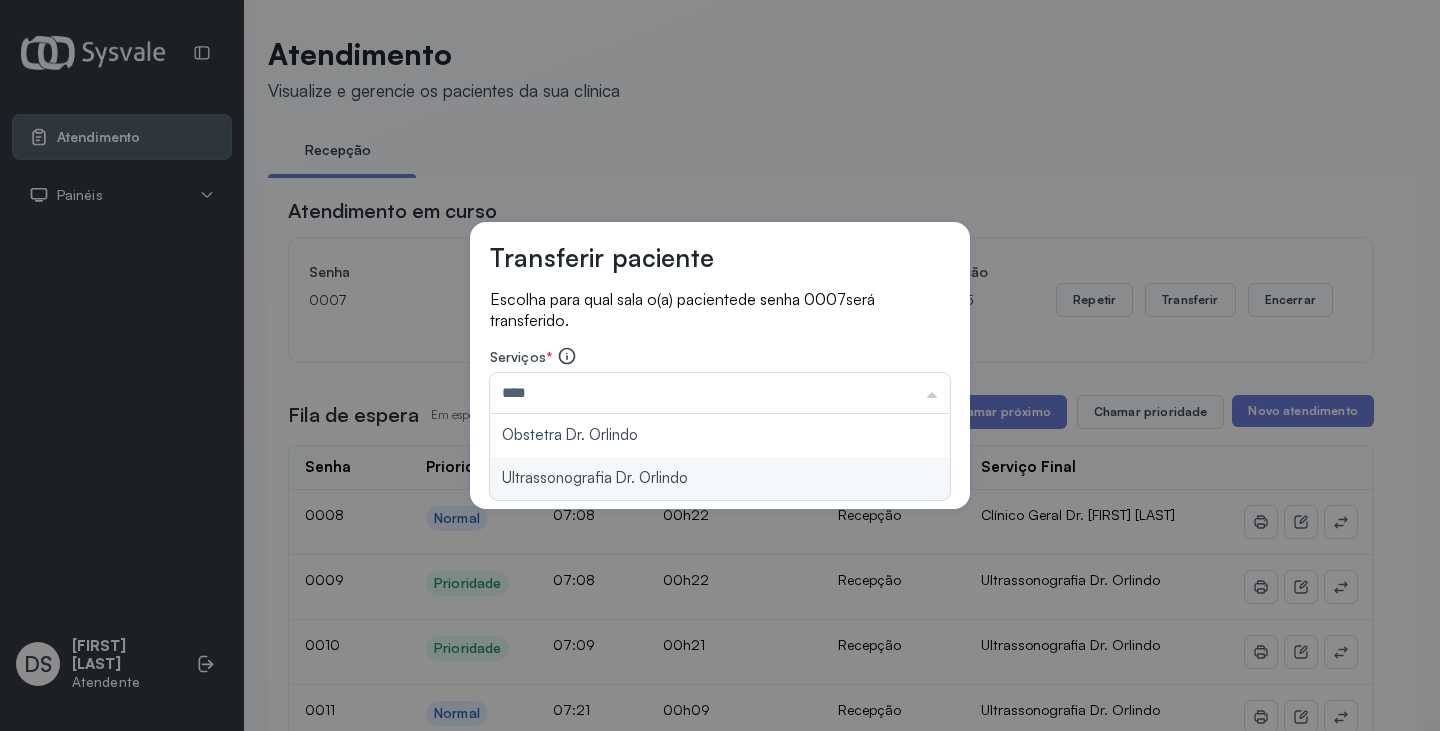 type on "**********" 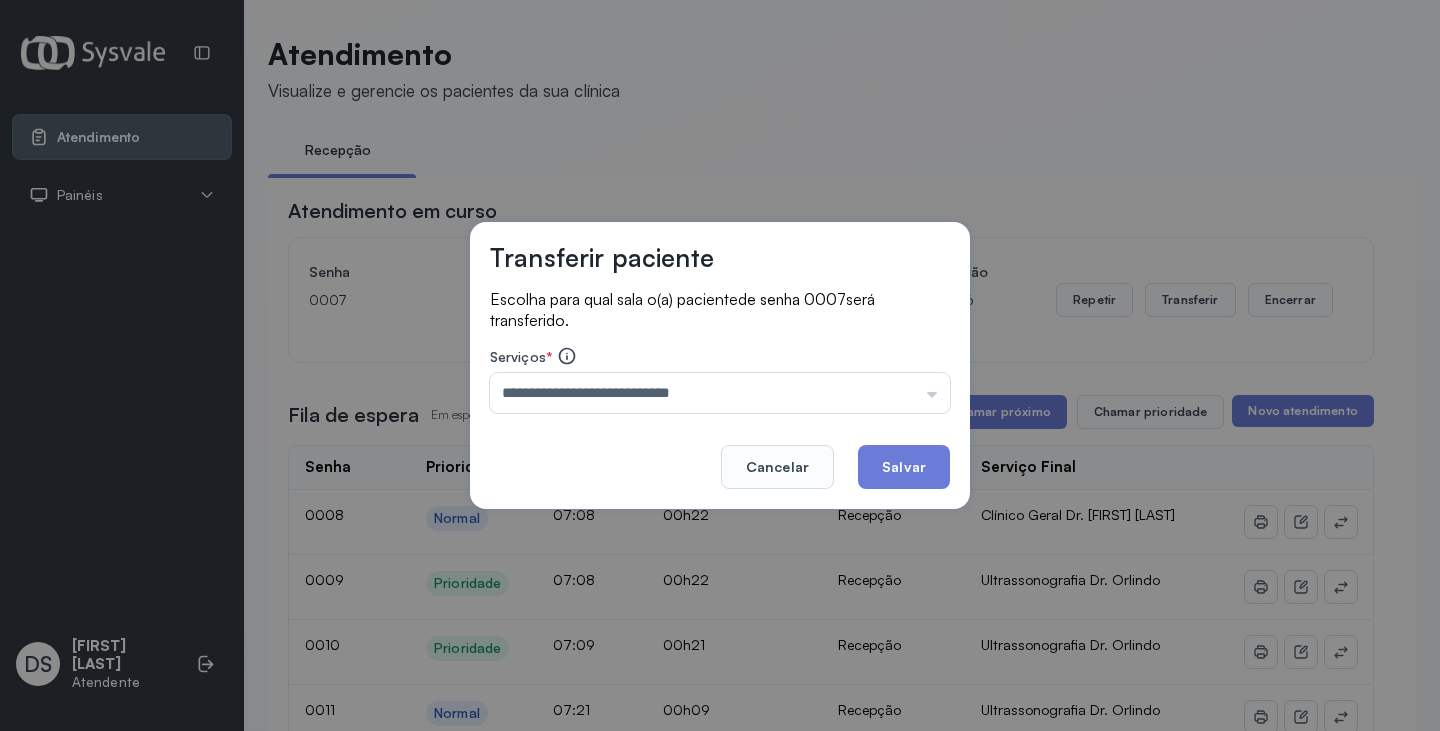 click on "**********" at bounding box center [720, 366] 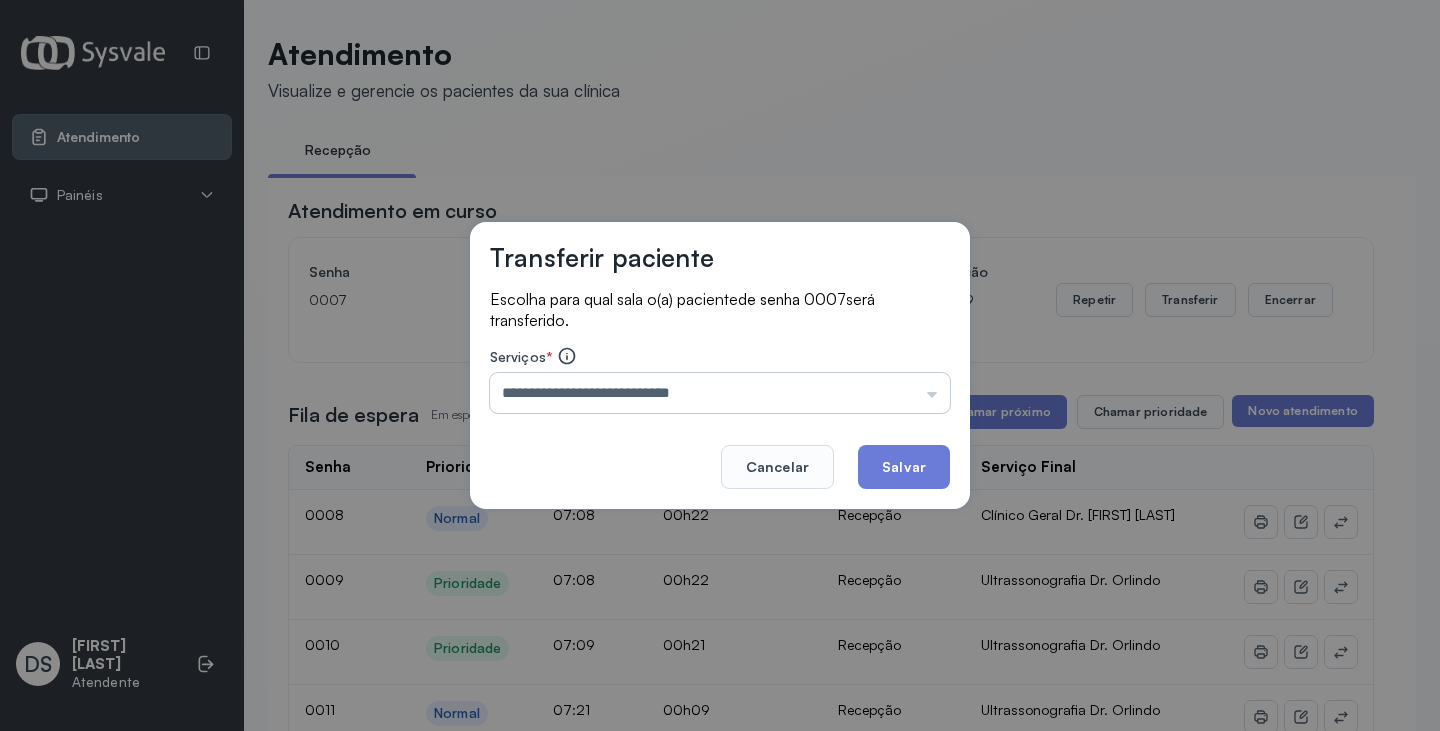 click on "**********" at bounding box center (720, 393) 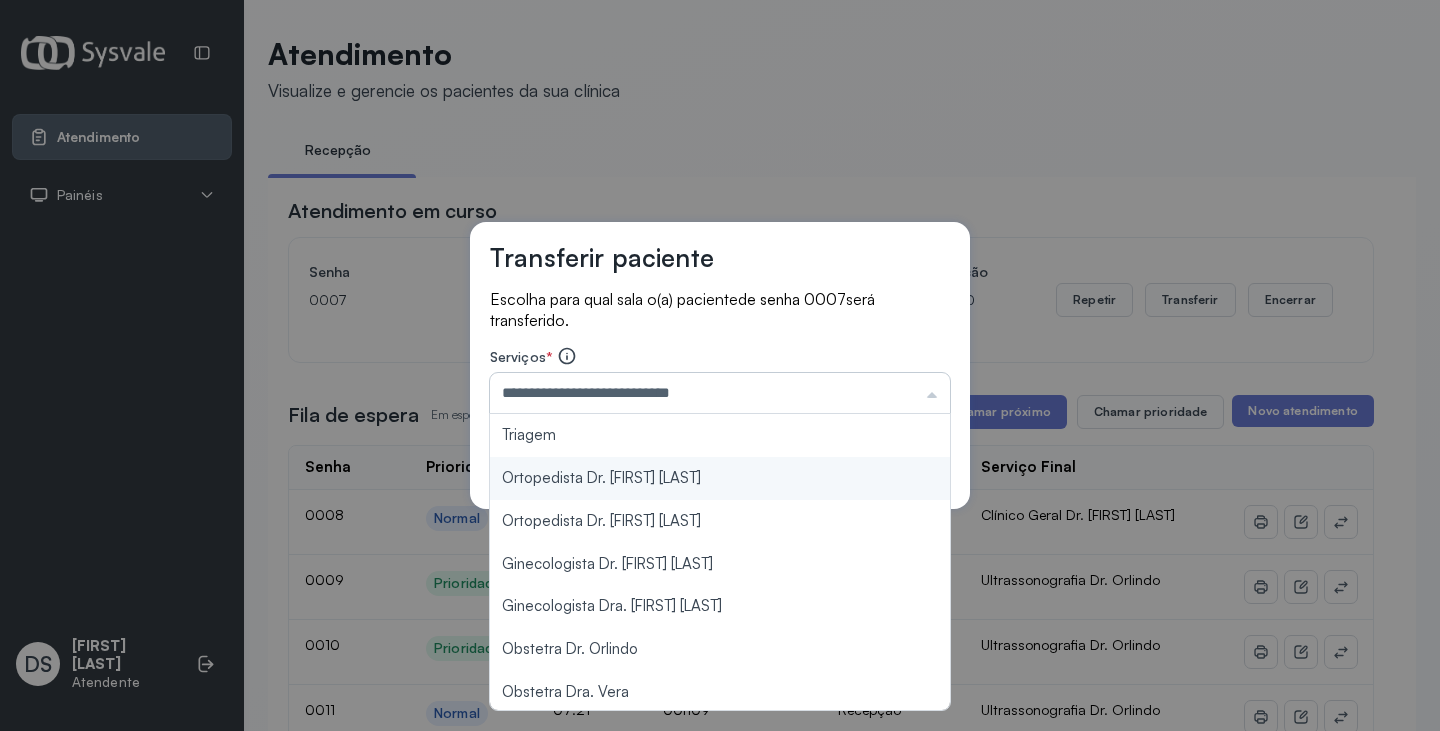 click on "**********" at bounding box center (720, 393) 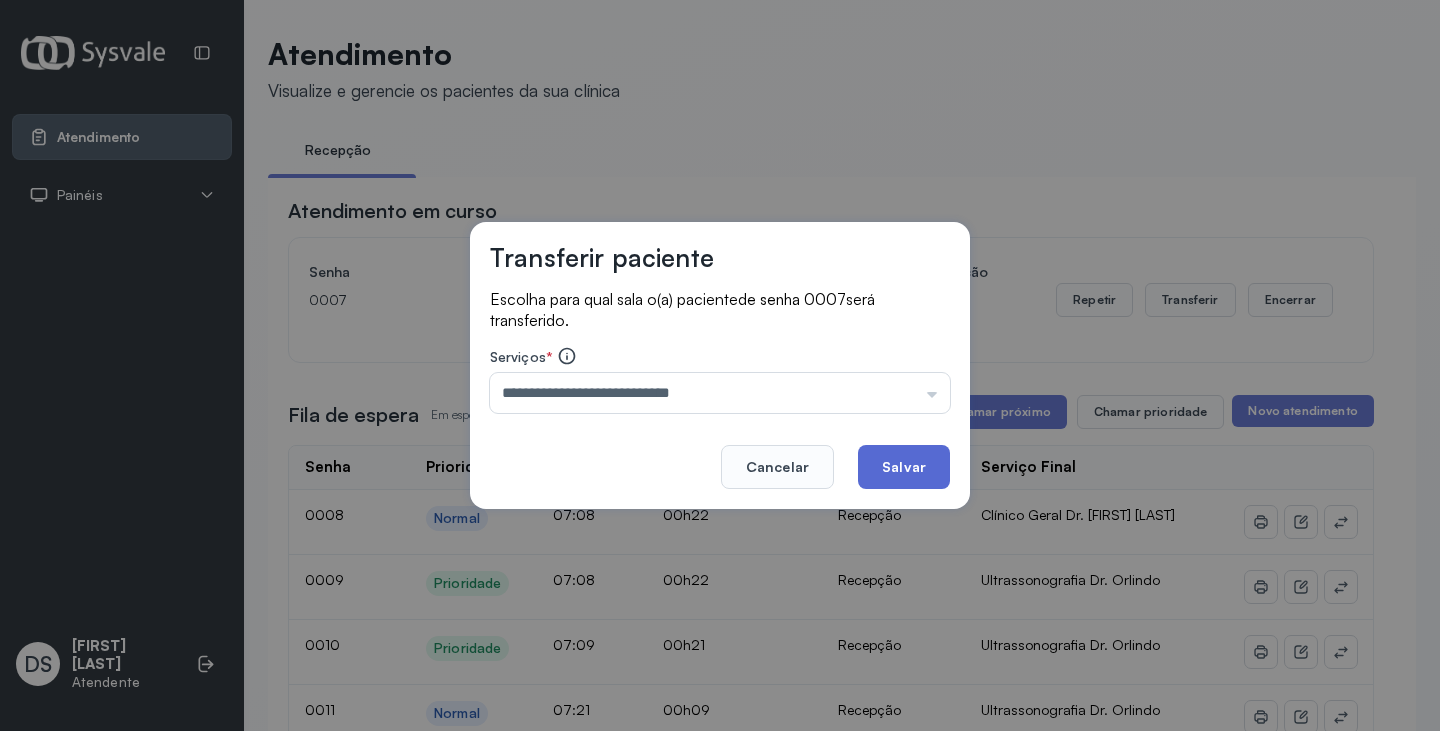 click on "Salvar" 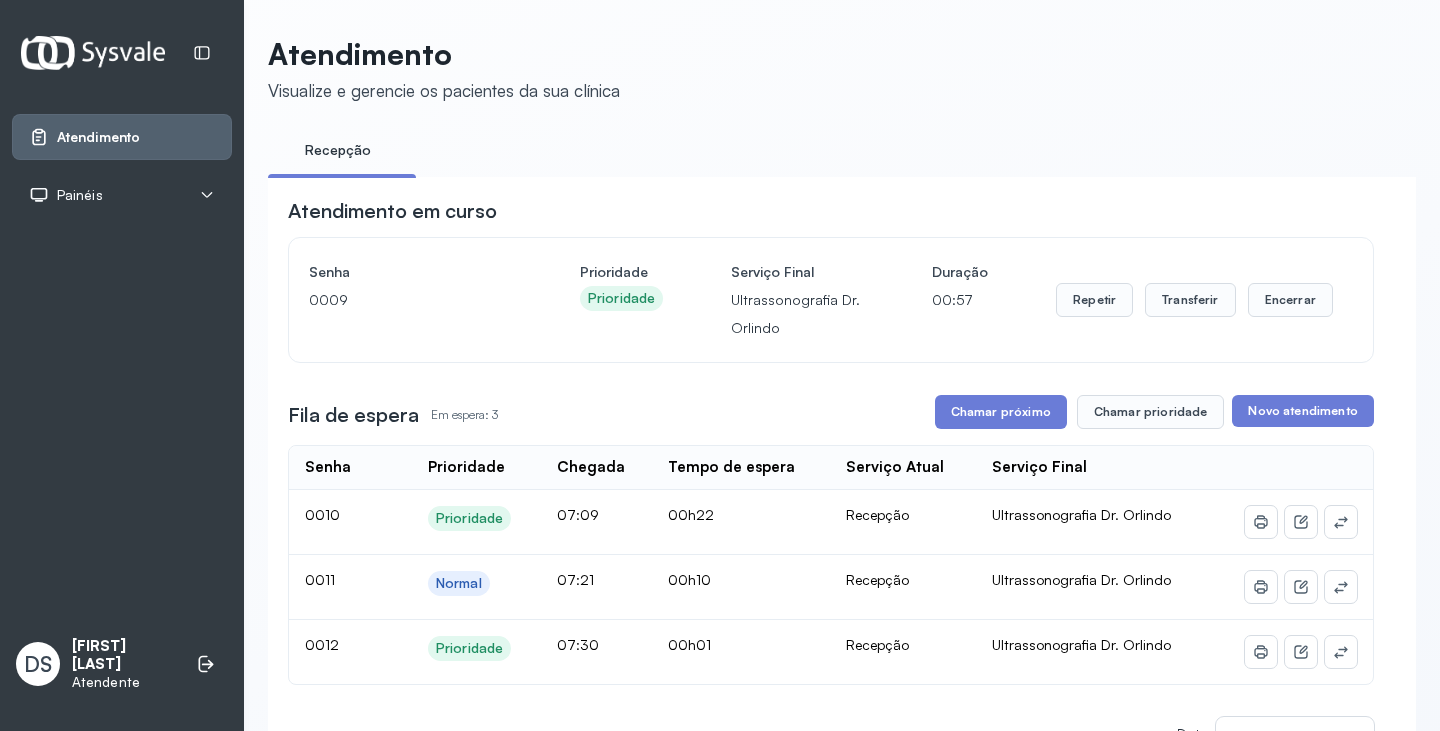 click on "Chamar próximo" at bounding box center [1001, 412] 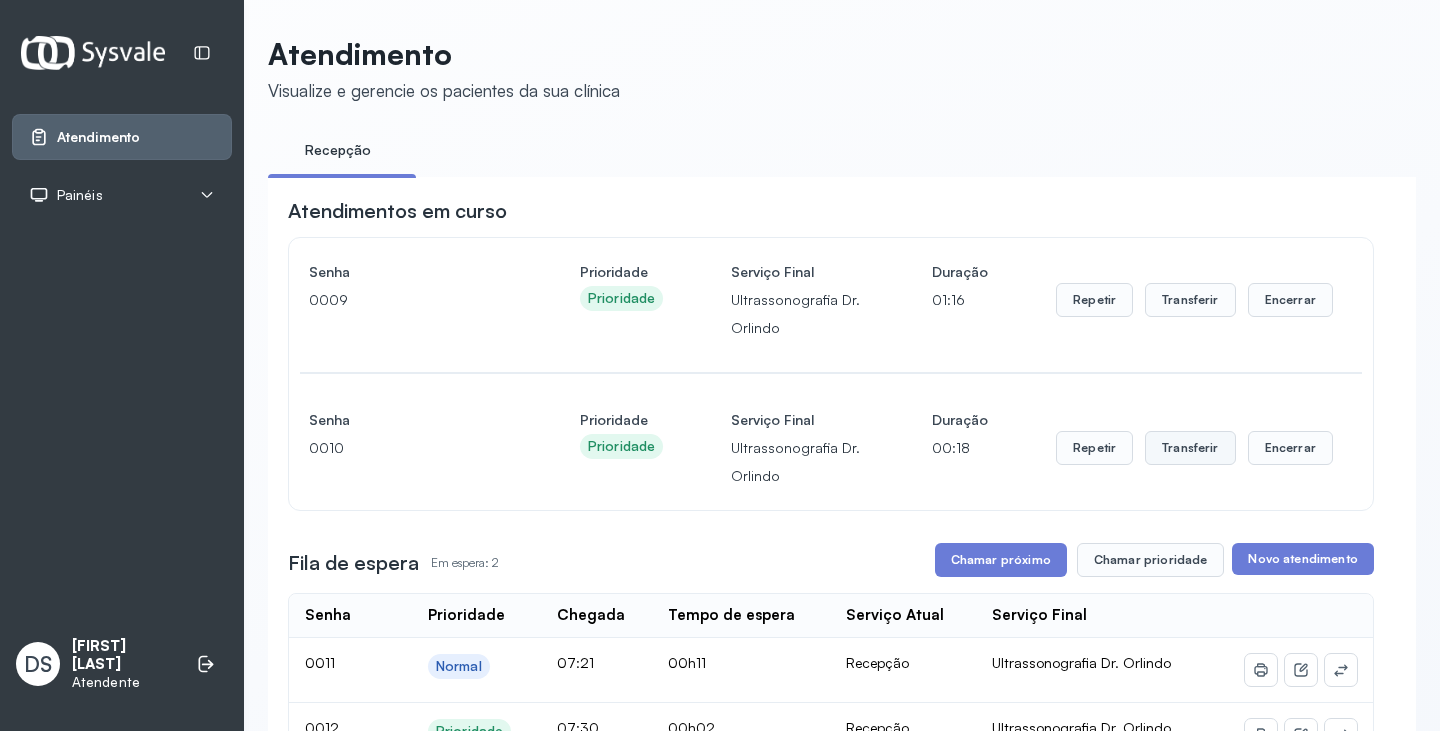 click on "Transferir" at bounding box center (1190, 300) 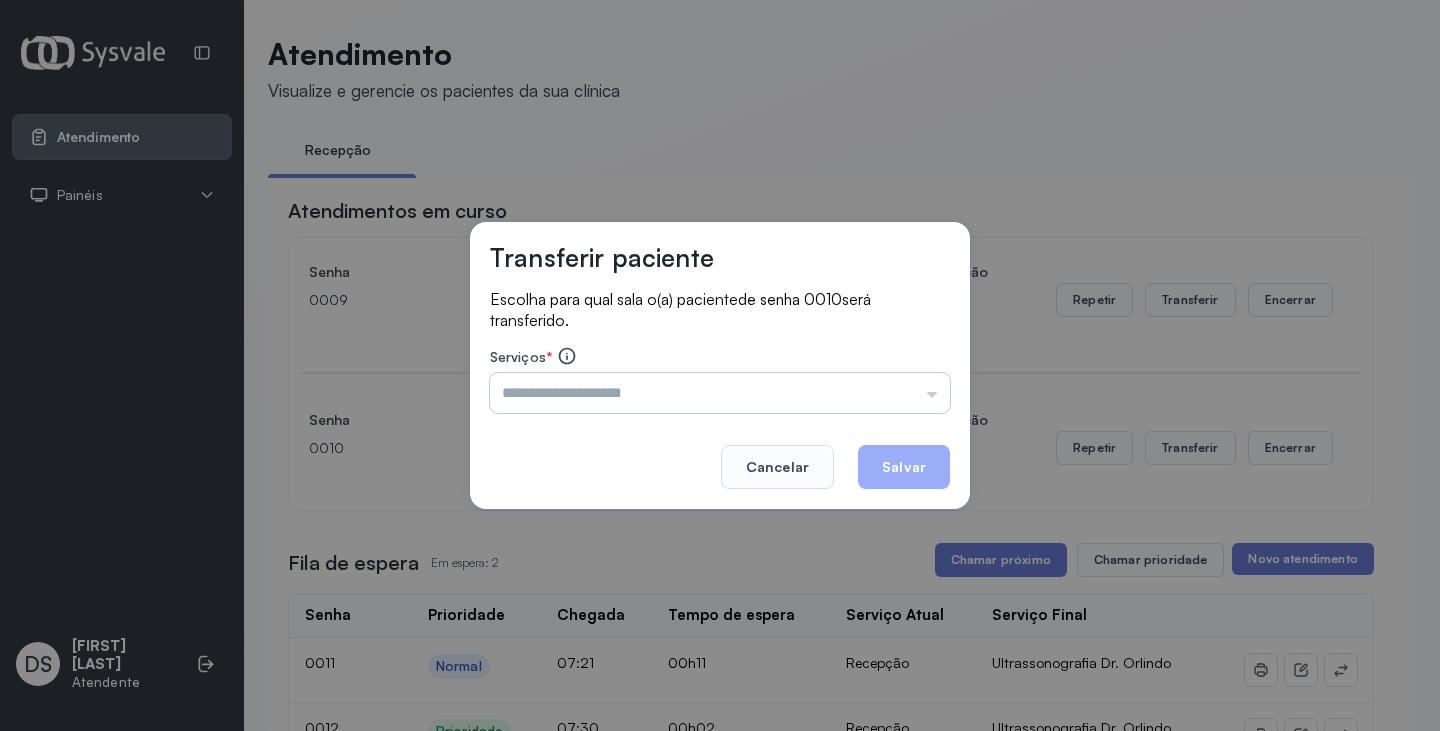 click at bounding box center [720, 393] 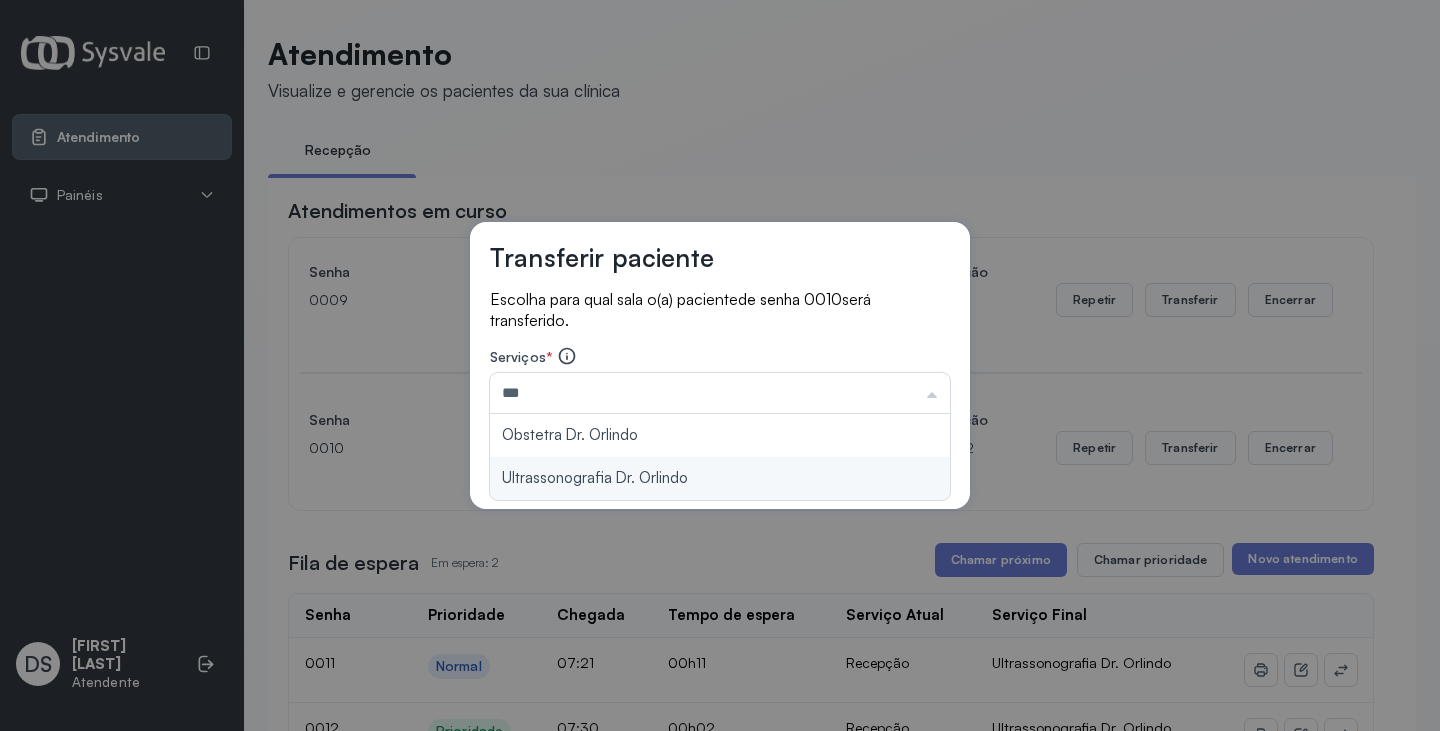 type on "**********" 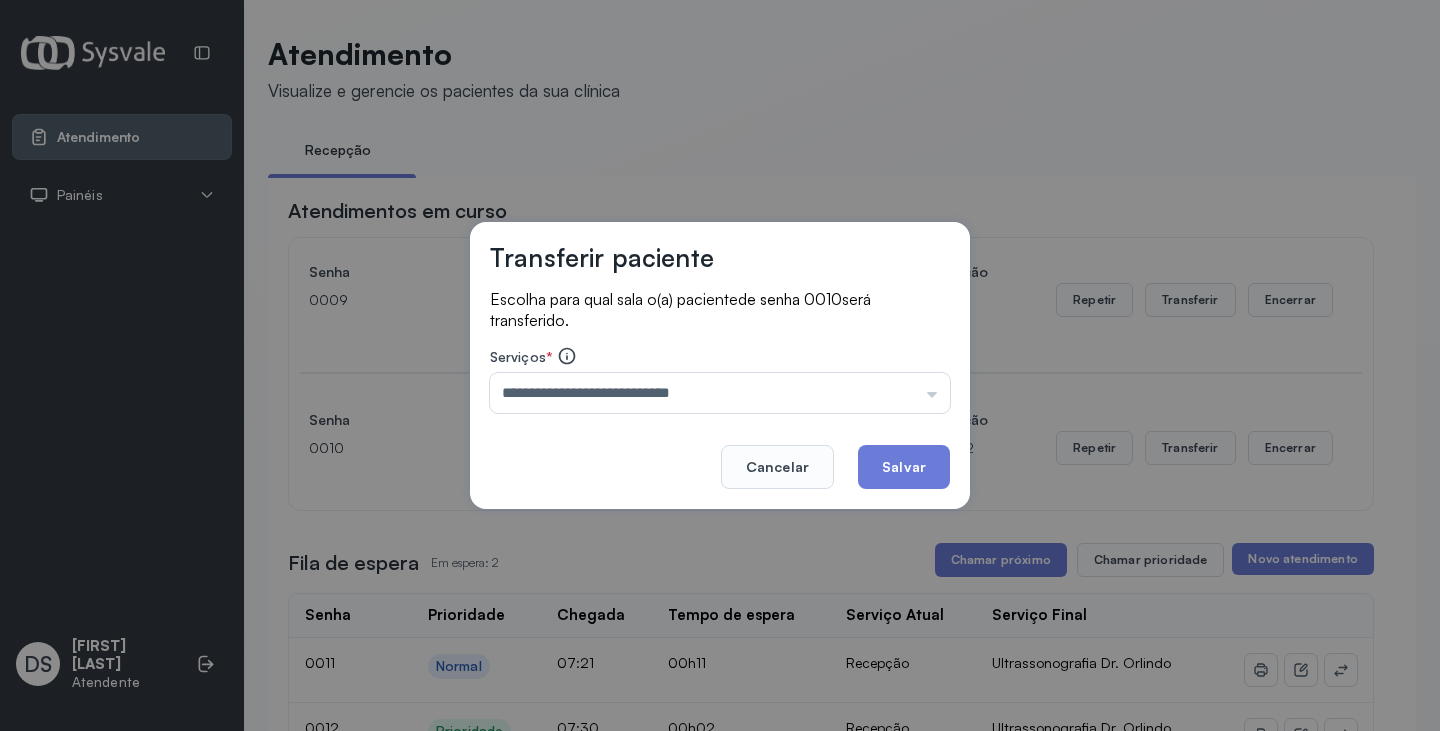 click on "**********" at bounding box center [720, 366] 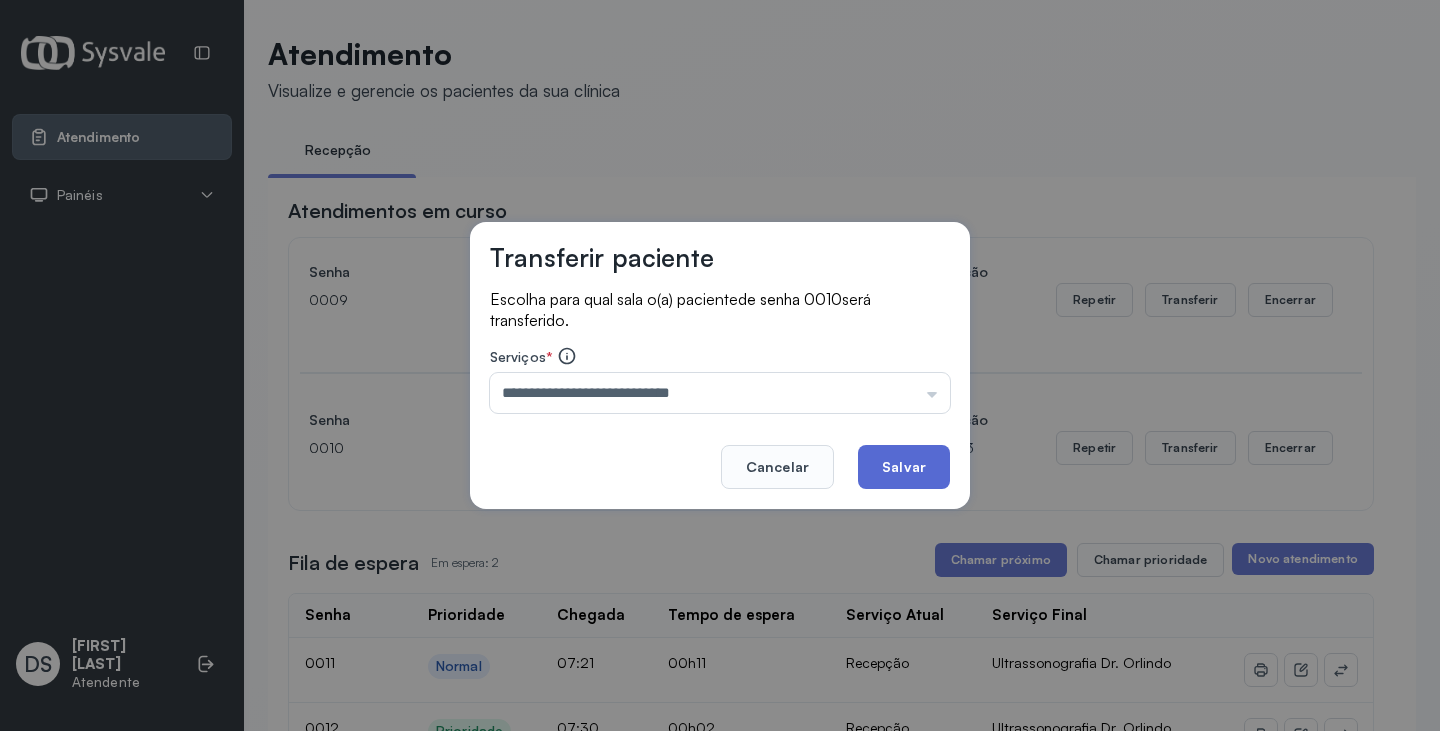 click on "Salvar" 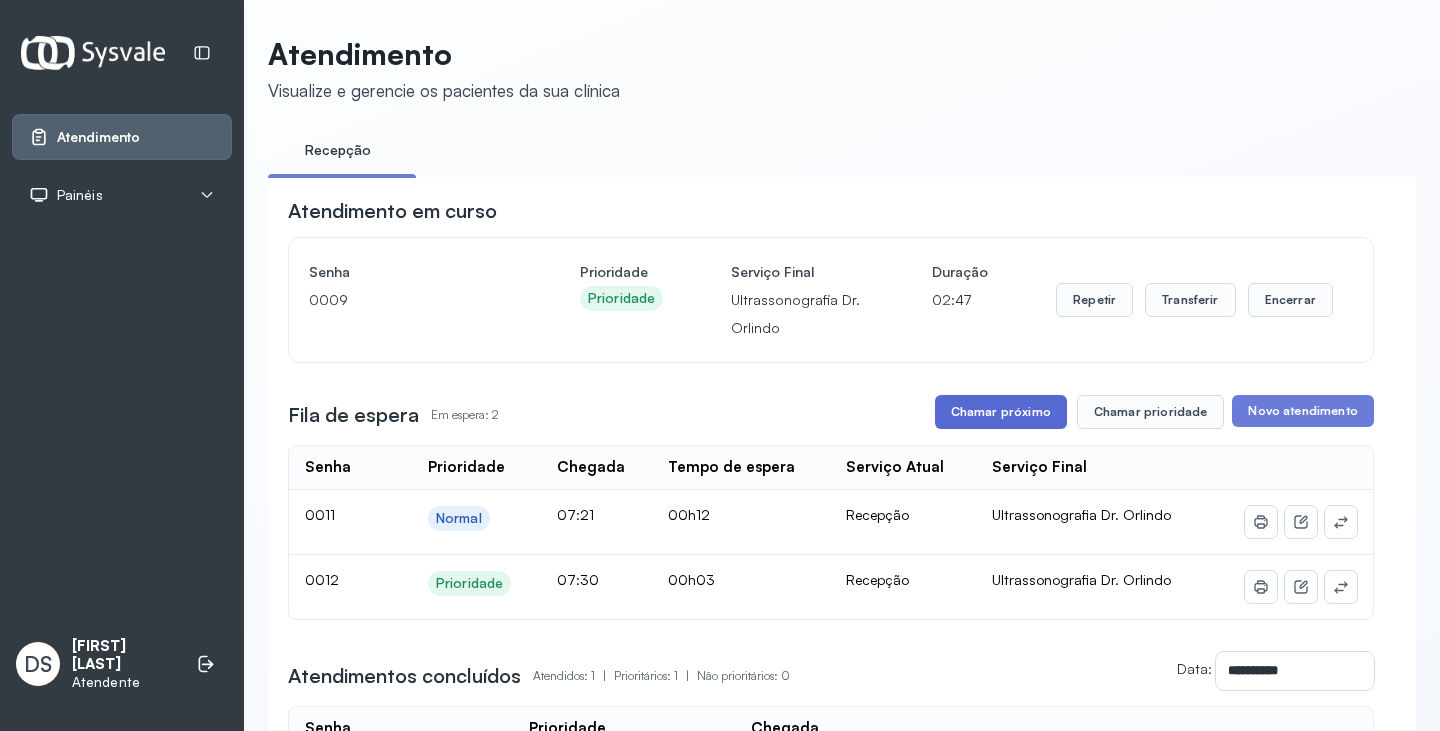 click on "Chamar próximo" at bounding box center [1001, 412] 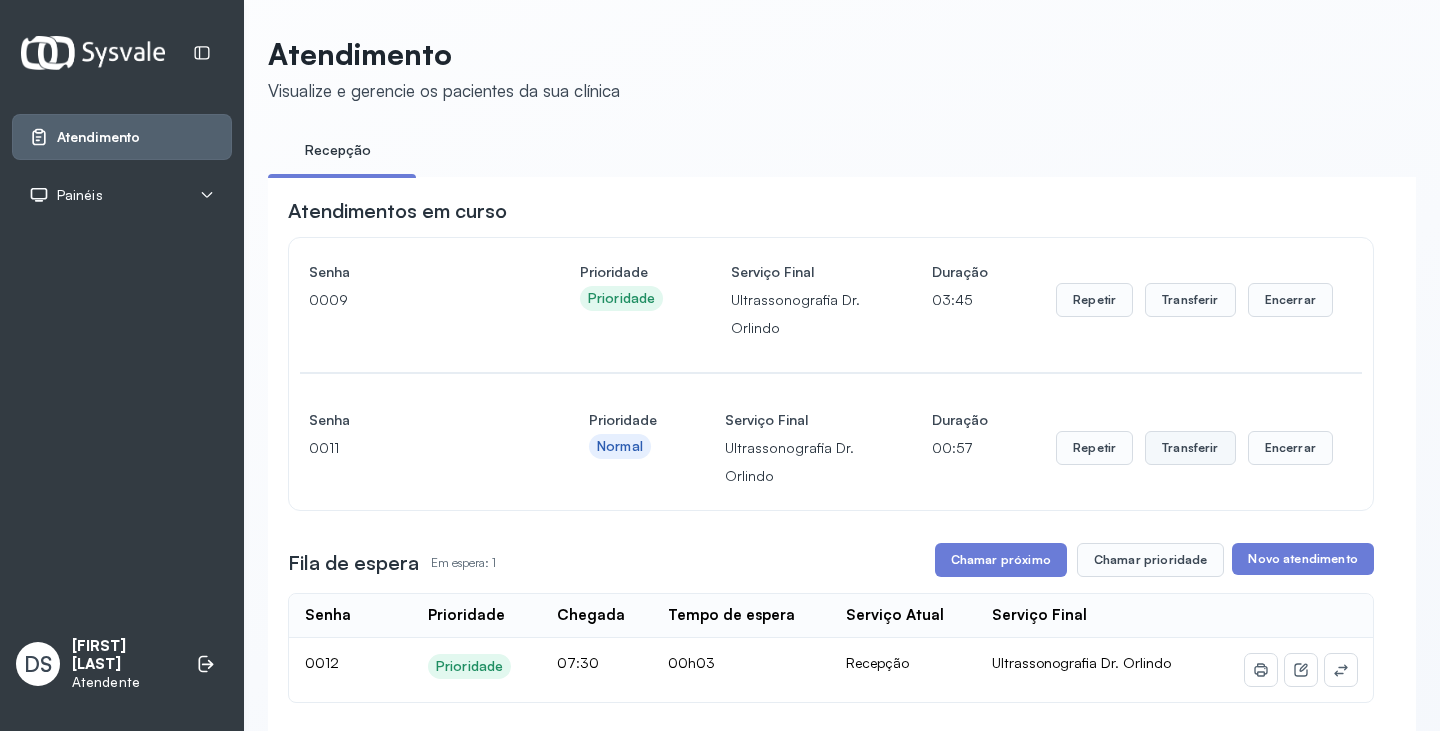 click on "Transferir" at bounding box center (1190, 300) 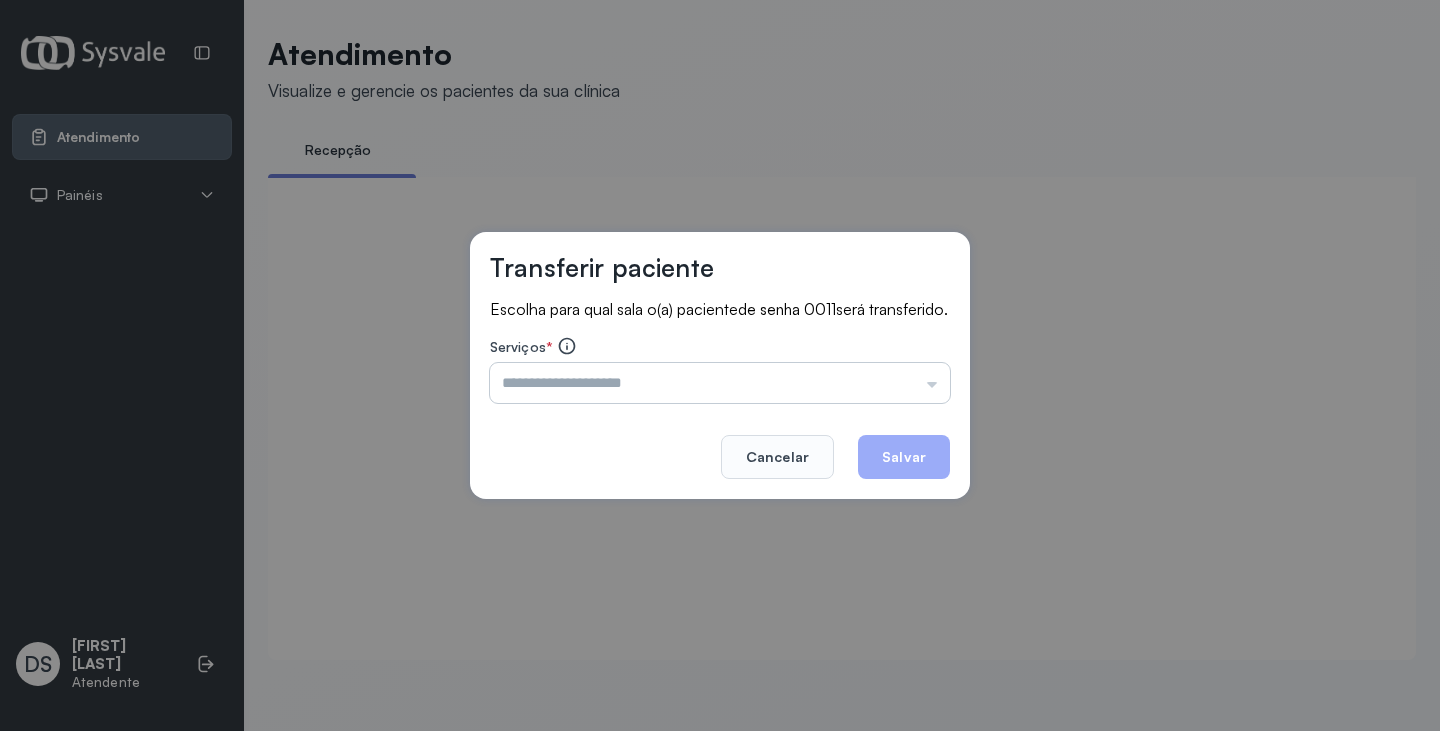 click at bounding box center (720, 383) 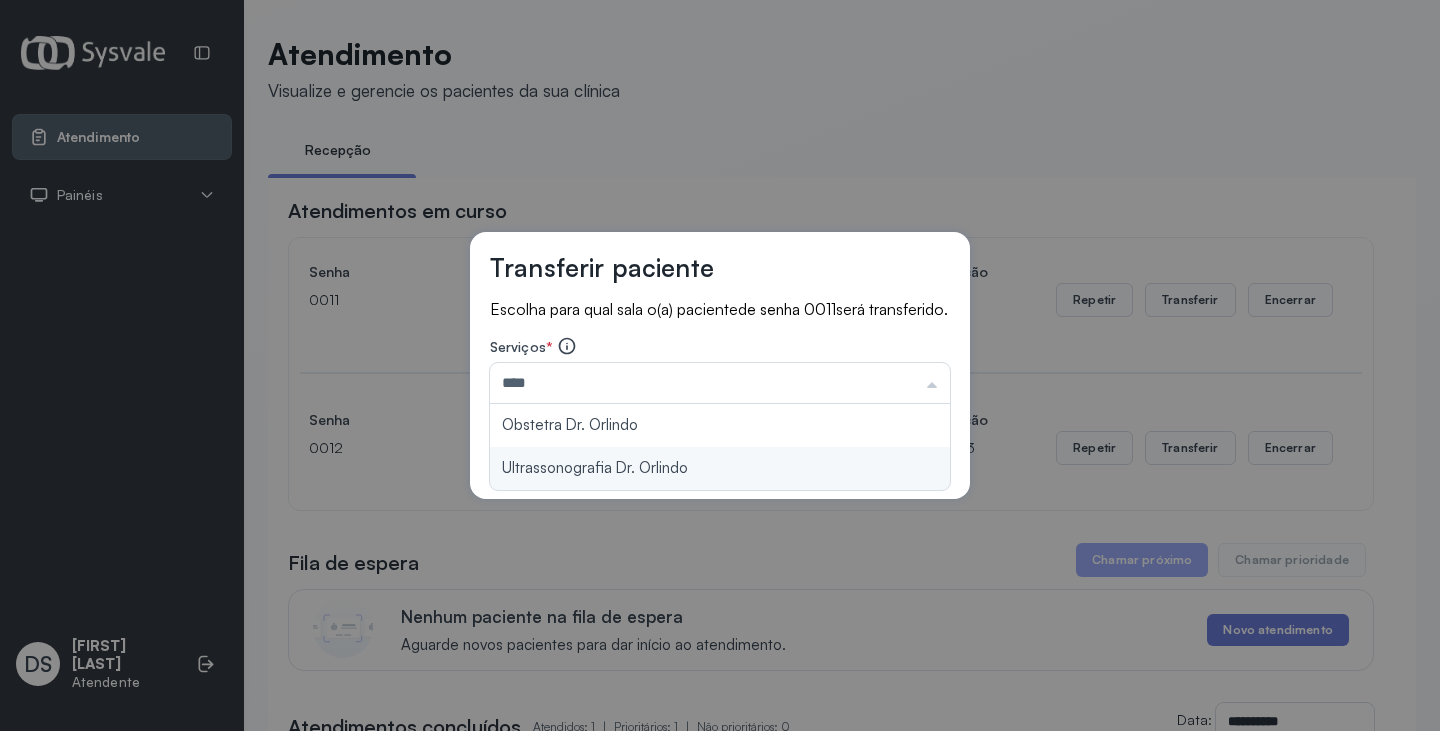 type on "**********" 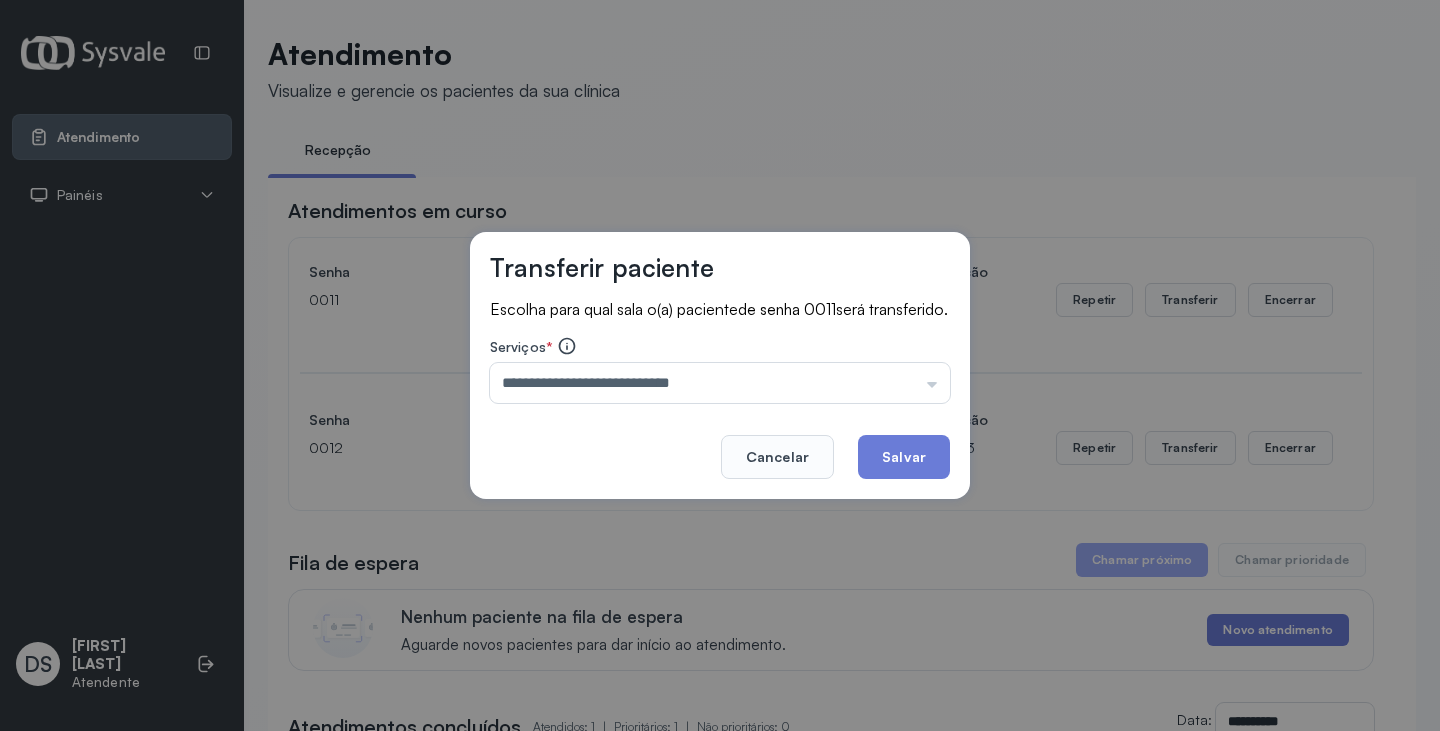 click on "**********" at bounding box center (720, 366) 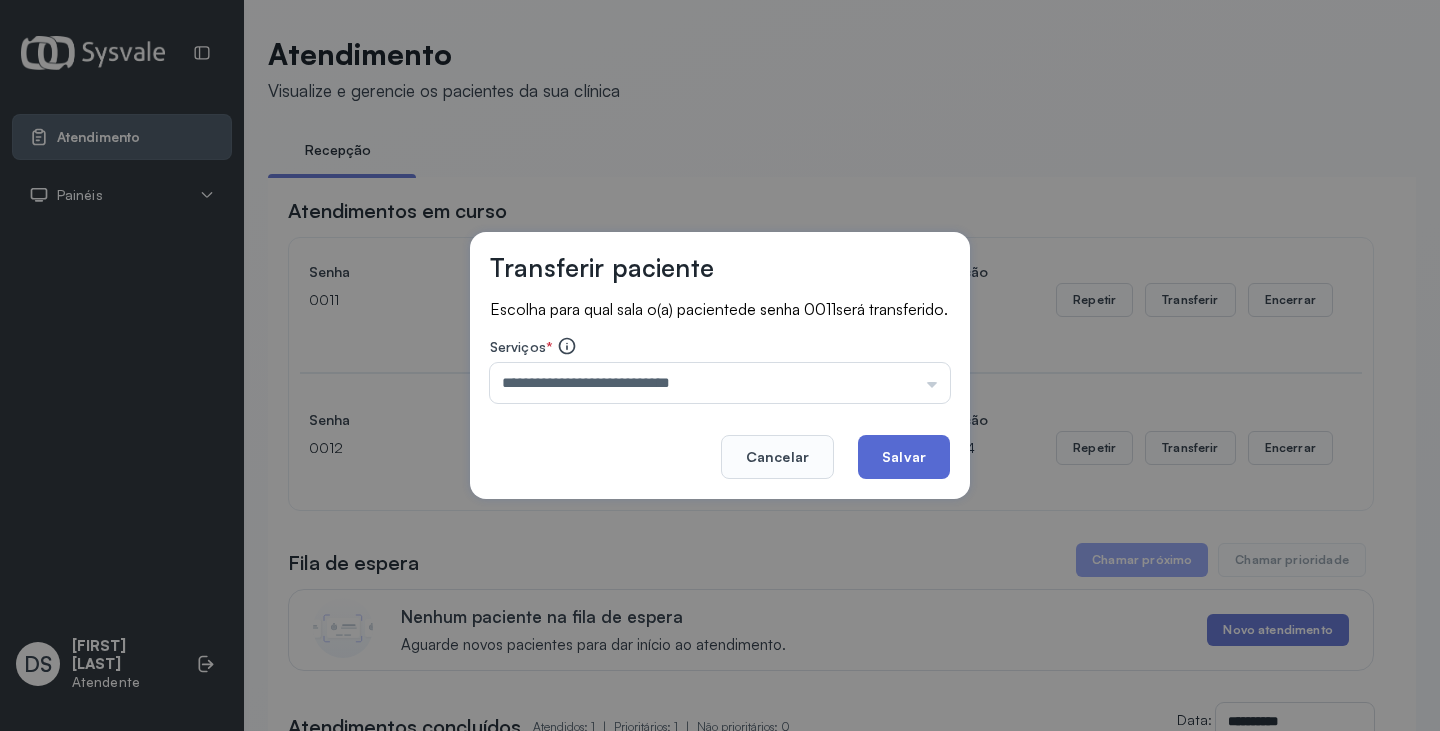 click on "Salvar" 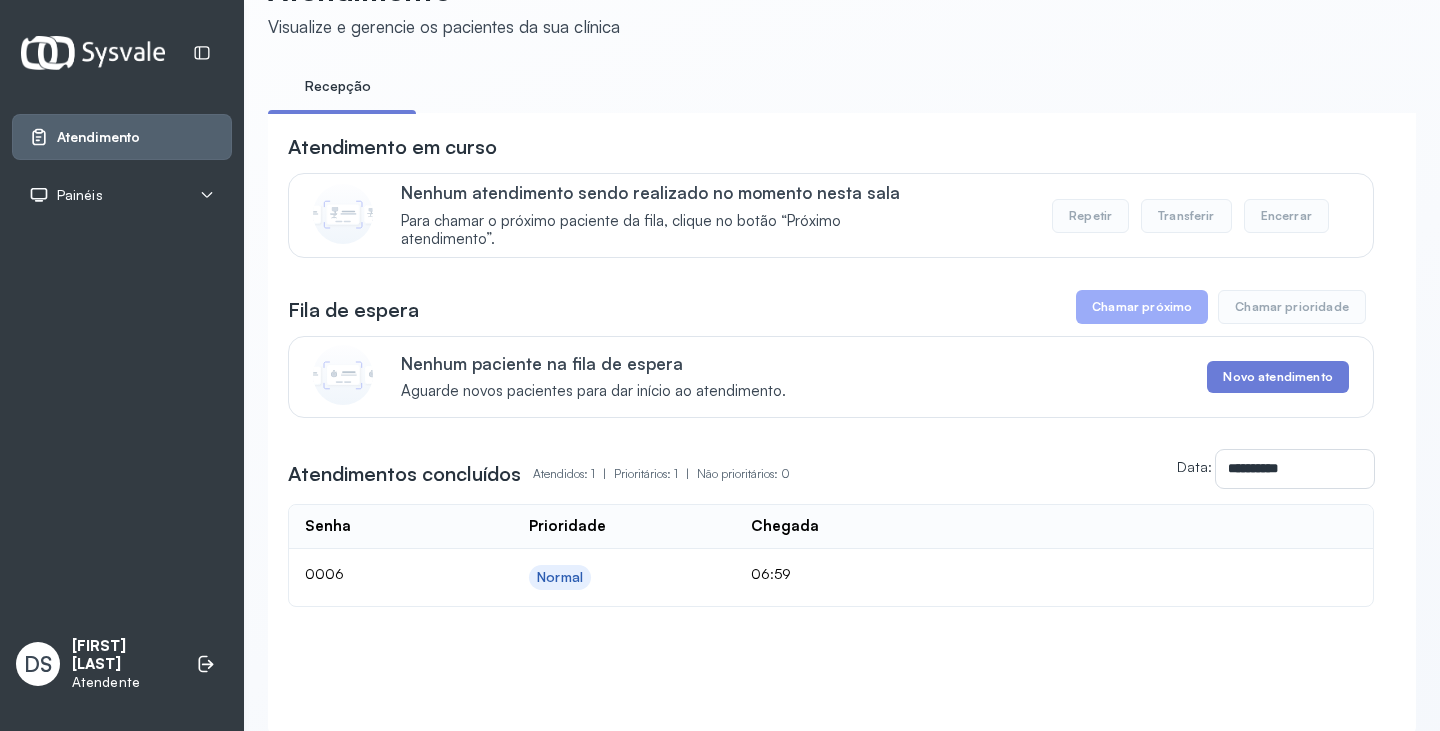 scroll, scrollTop: 145, scrollLeft: 0, axis: vertical 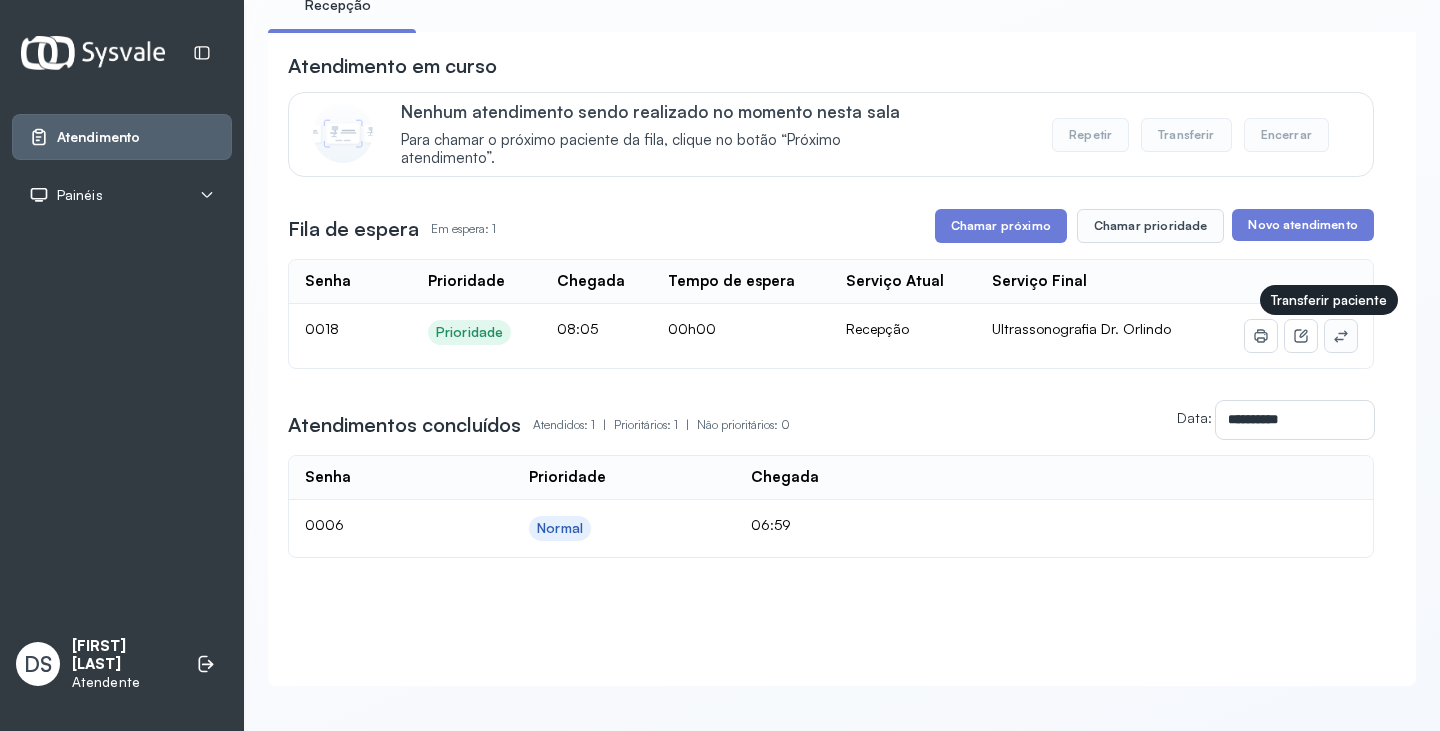 click 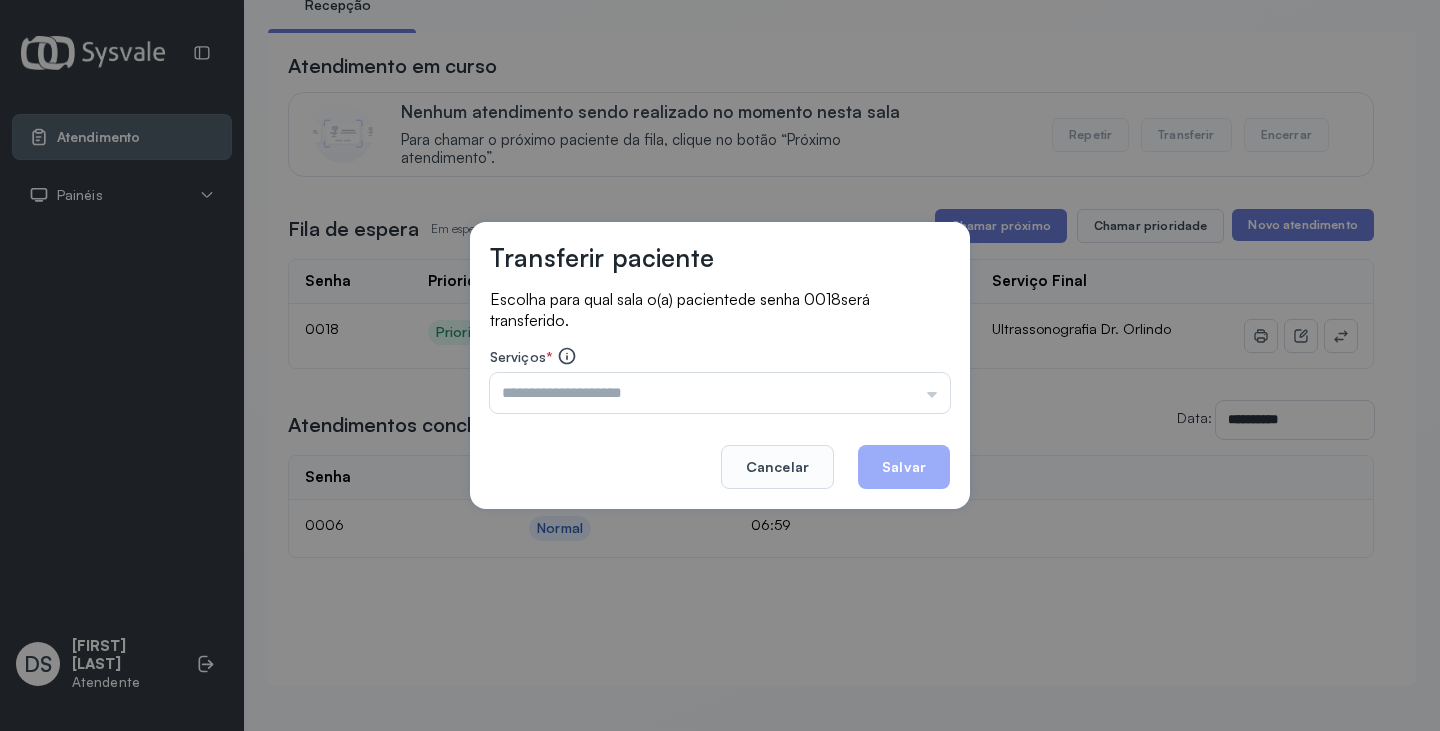 click on "Cancelar" 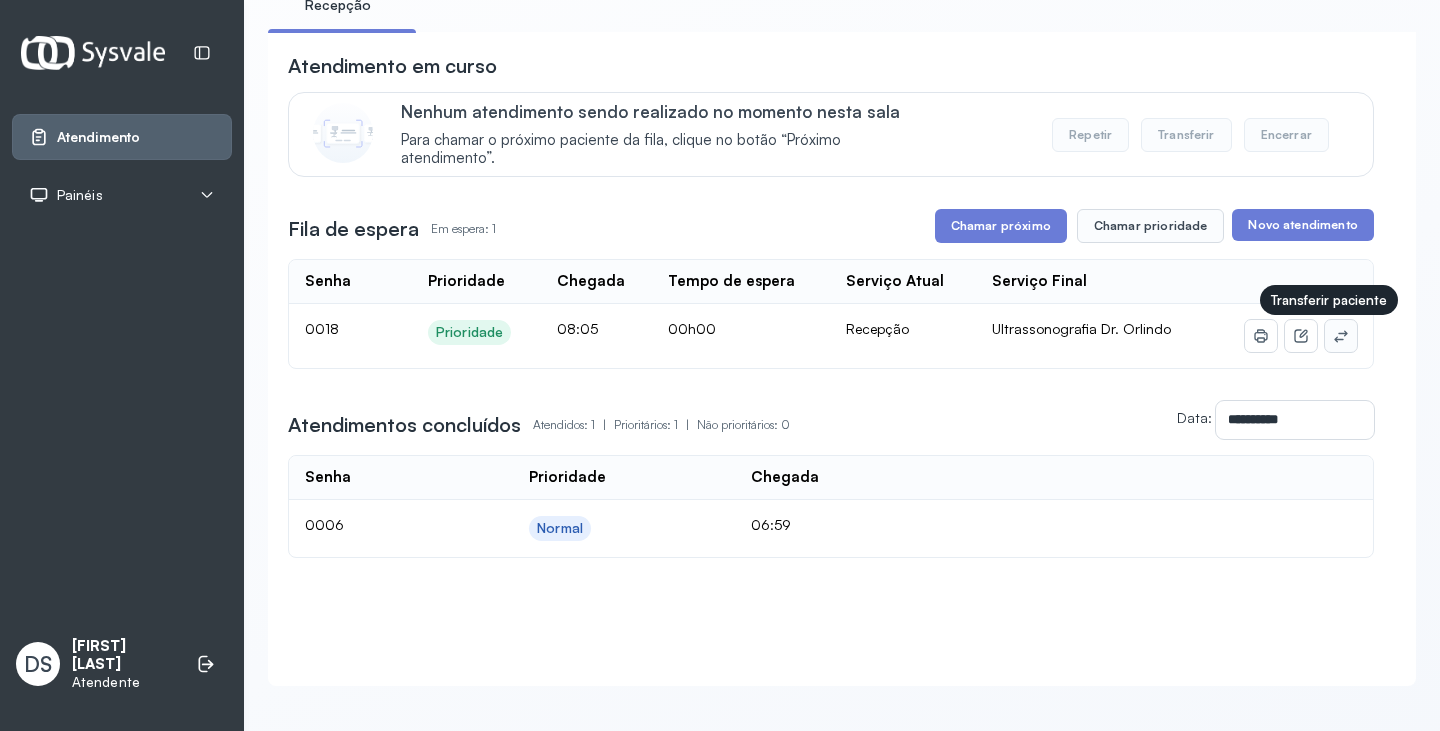 click 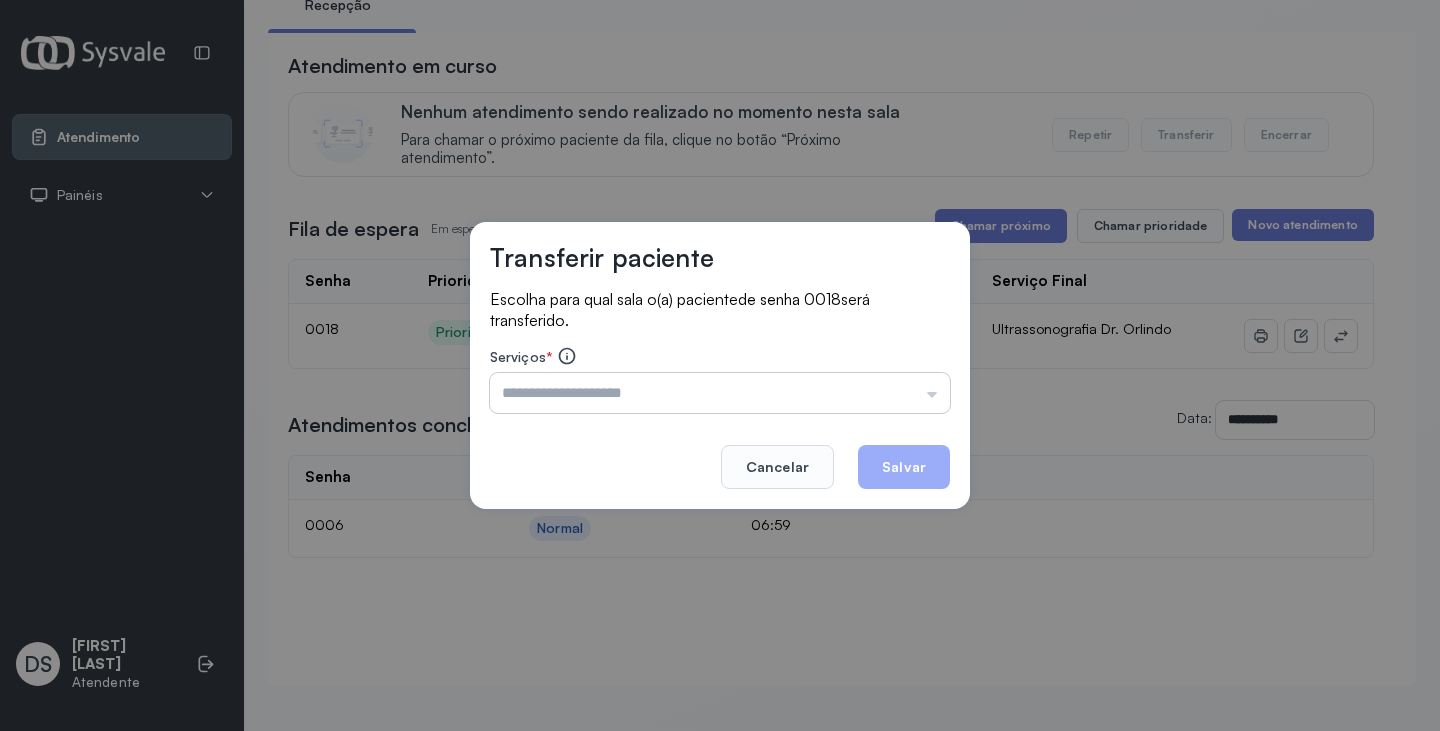 click at bounding box center (720, 393) 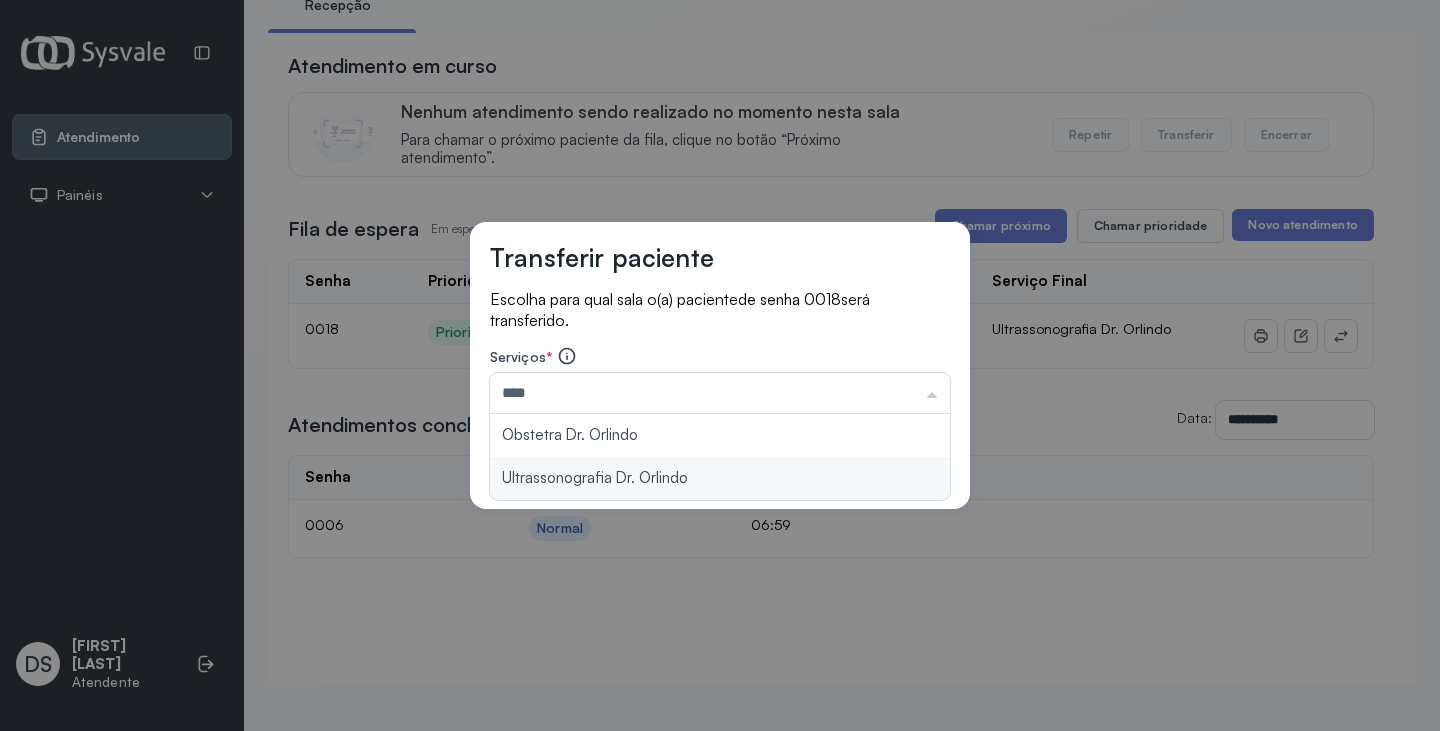type on "**********" 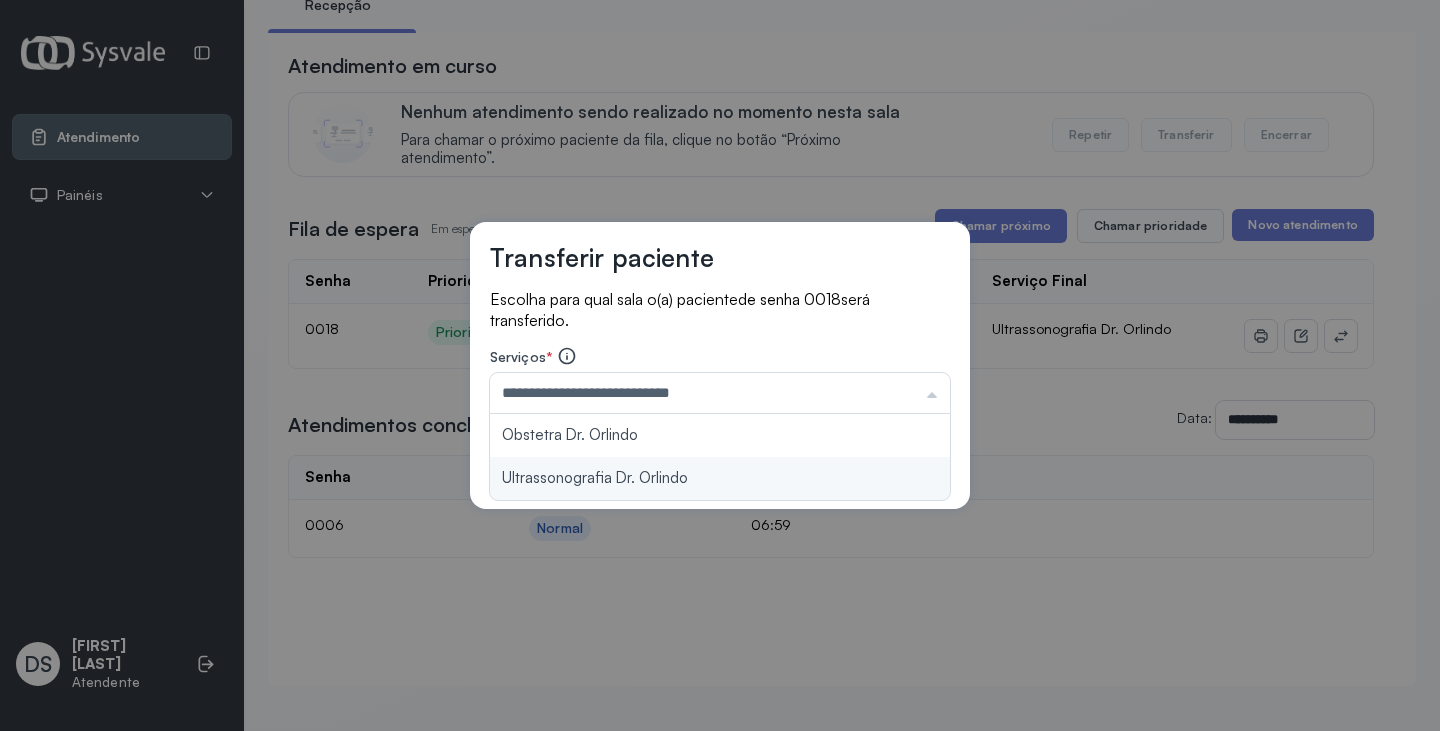 click on "**********" at bounding box center [720, 366] 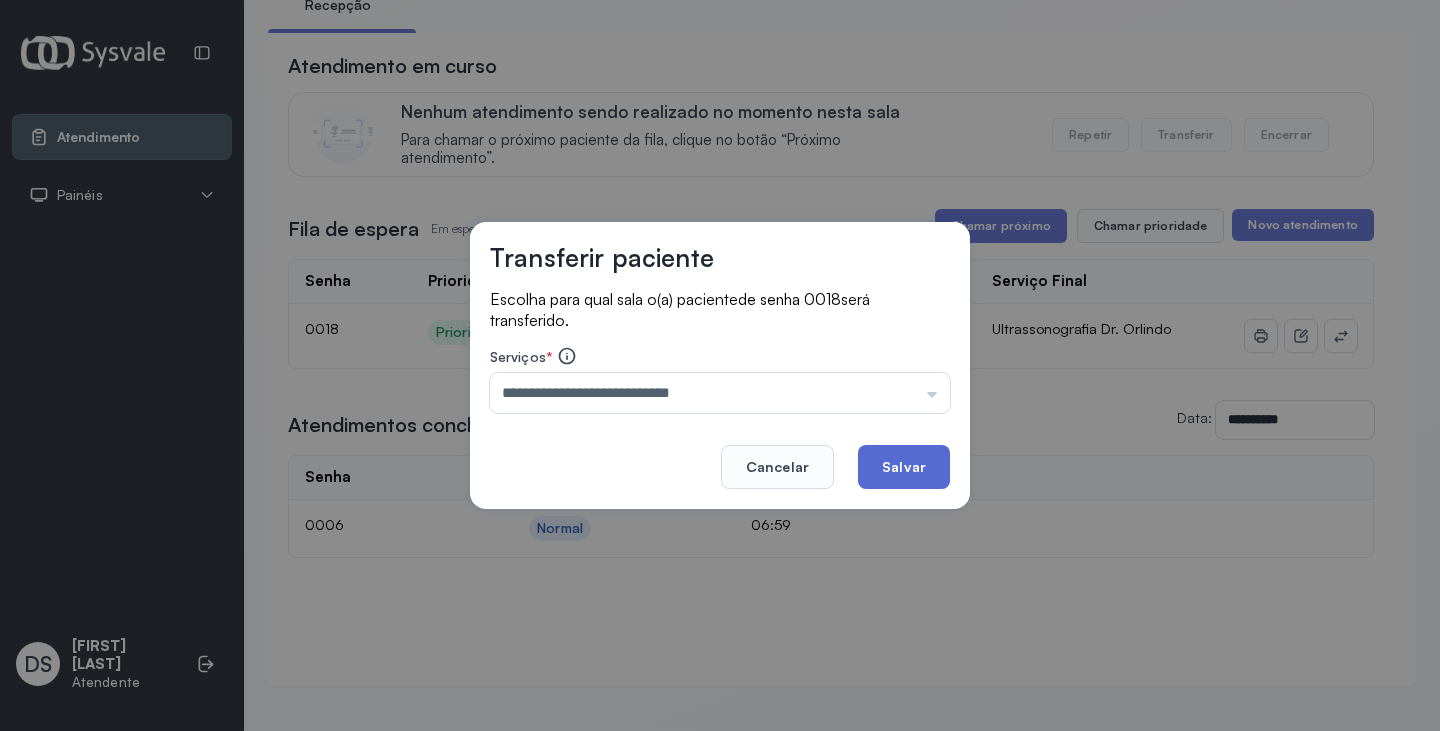 click on "Salvar" 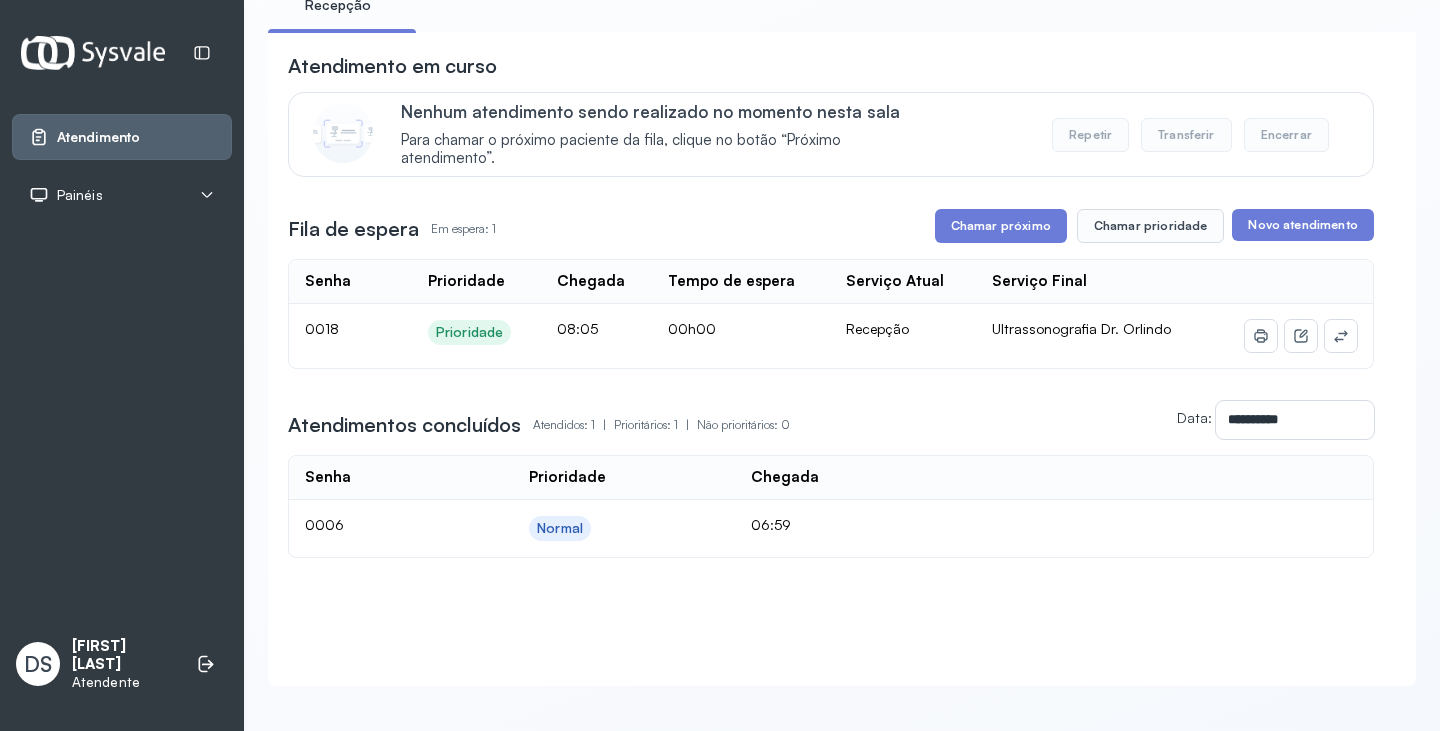 scroll, scrollTop: 5, scrollLeft: 0, axis: vertical 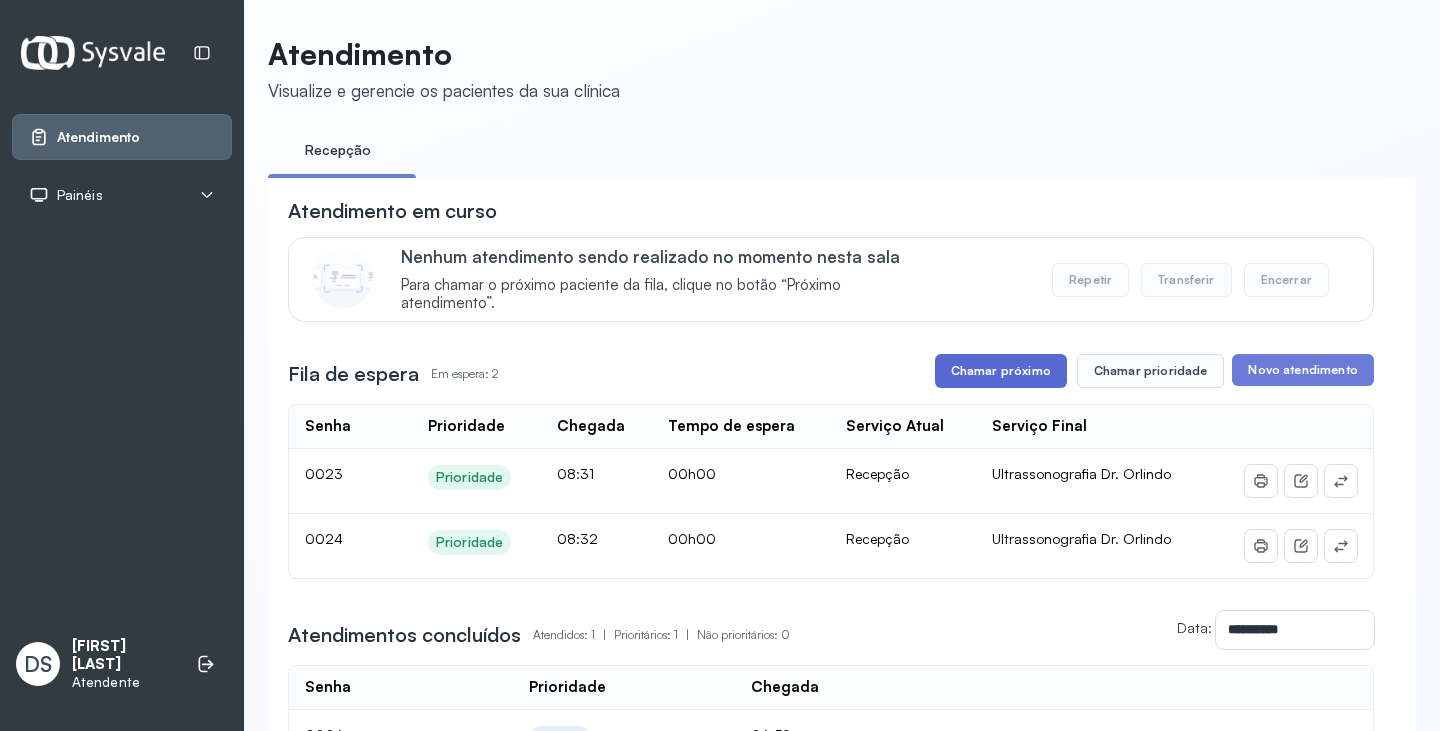 click on "Chamar próximo" at bounding box center [1001, 371] 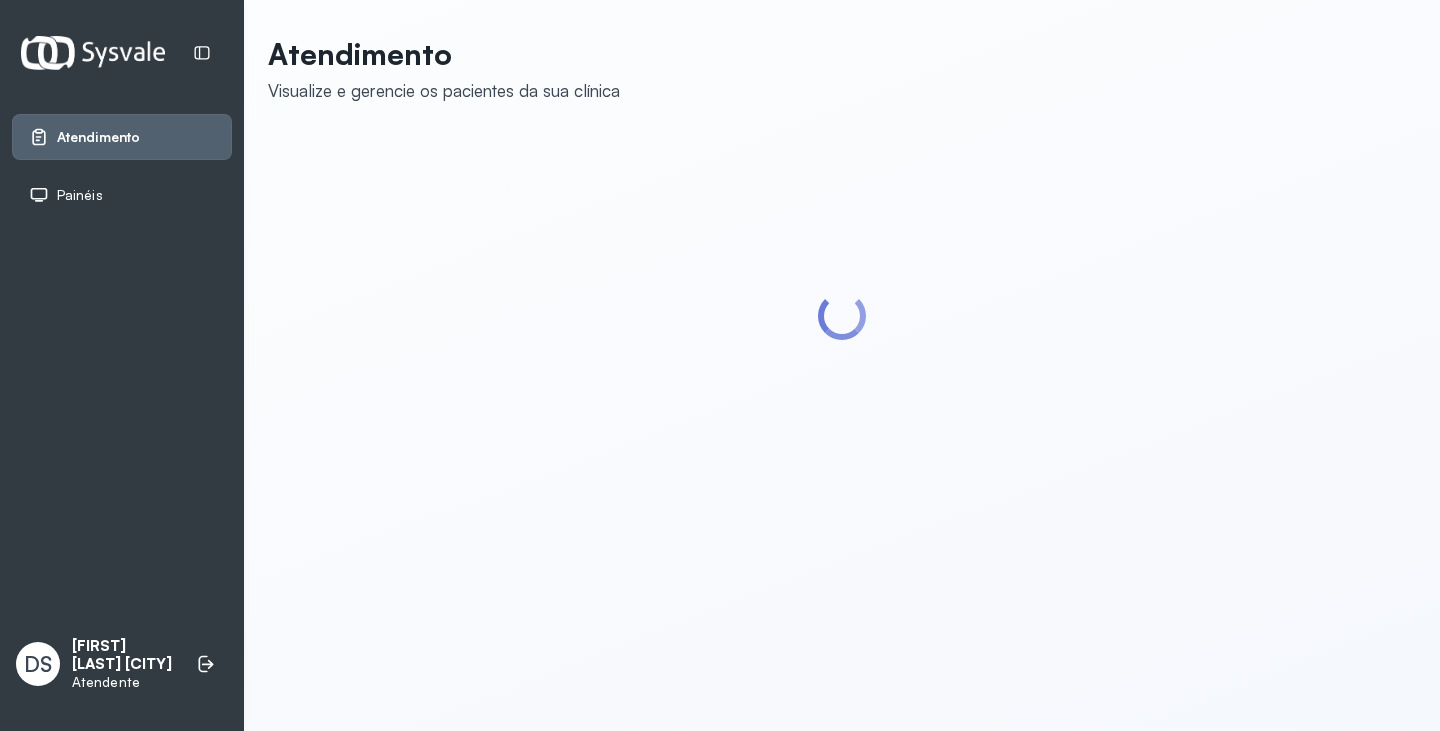 scroll, scrollTop: 0, scrollLeft: 0, axis: both 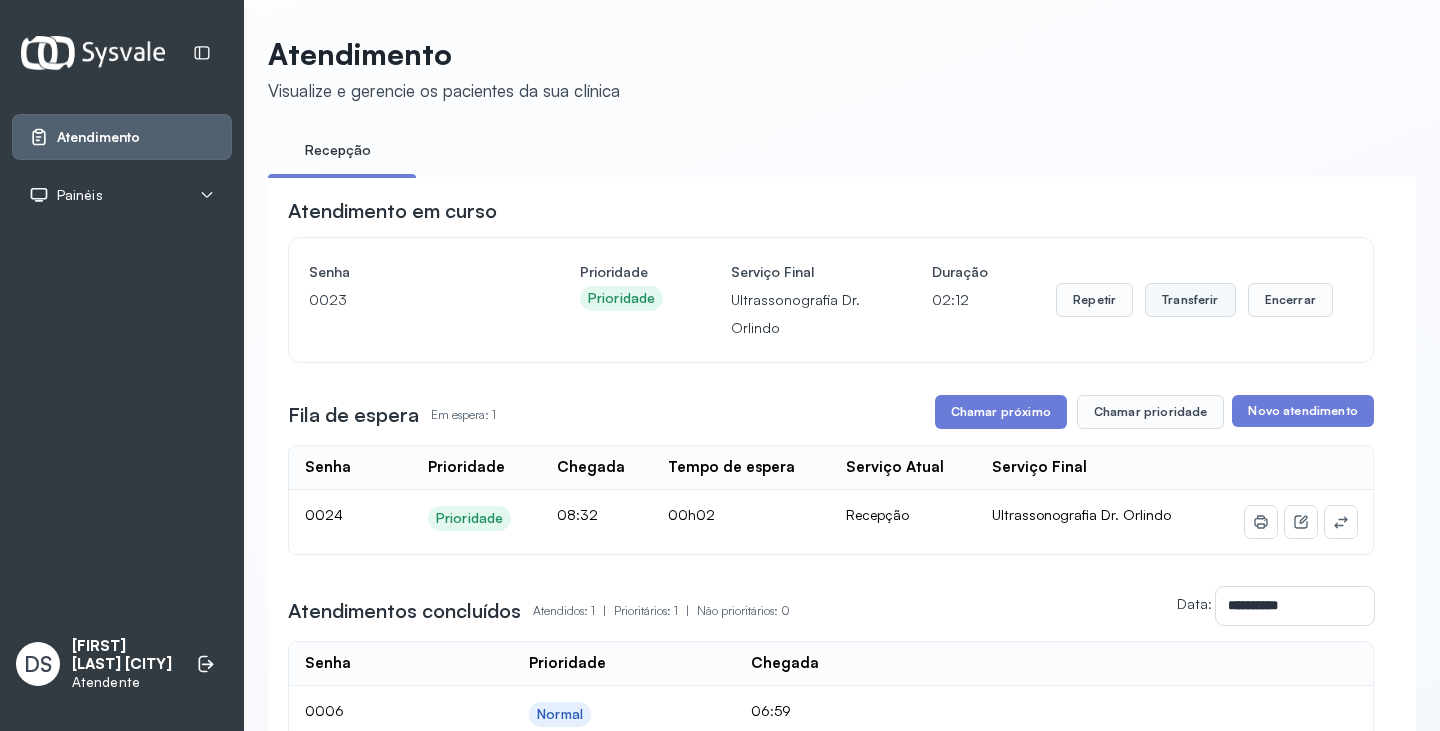 click on "Transferir" at bounding box center (1190, 300) 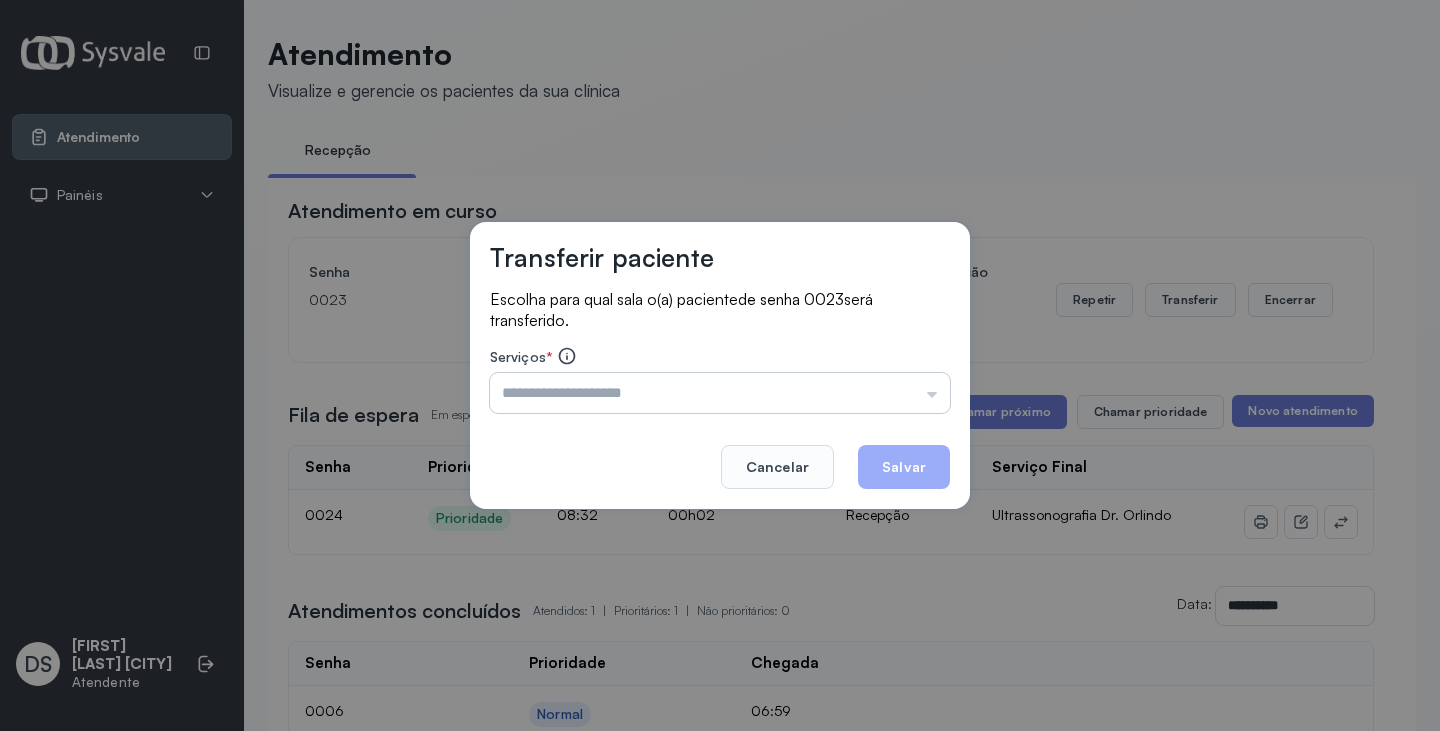 click at bounding box center [720, 393] 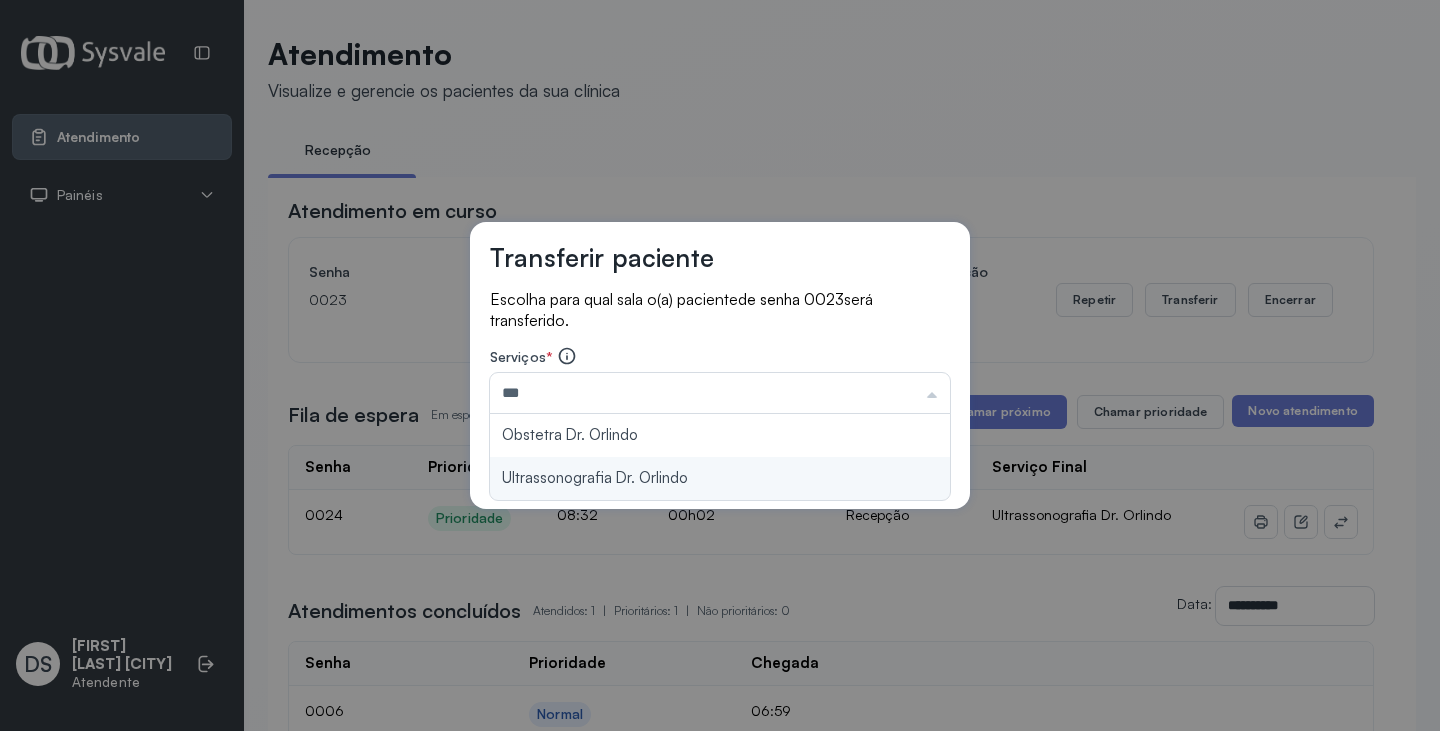 type on "**********" 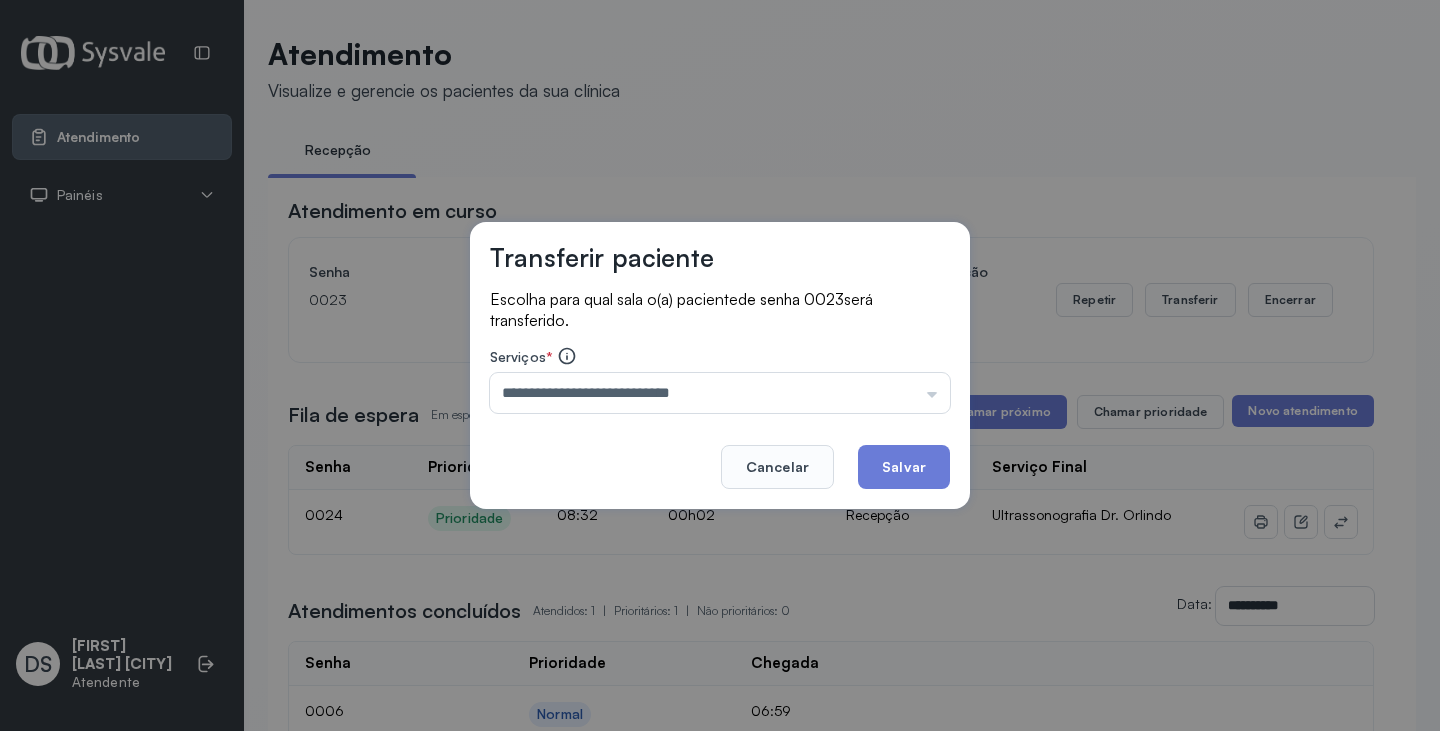click on "**********" at bounding box center [720, 366] 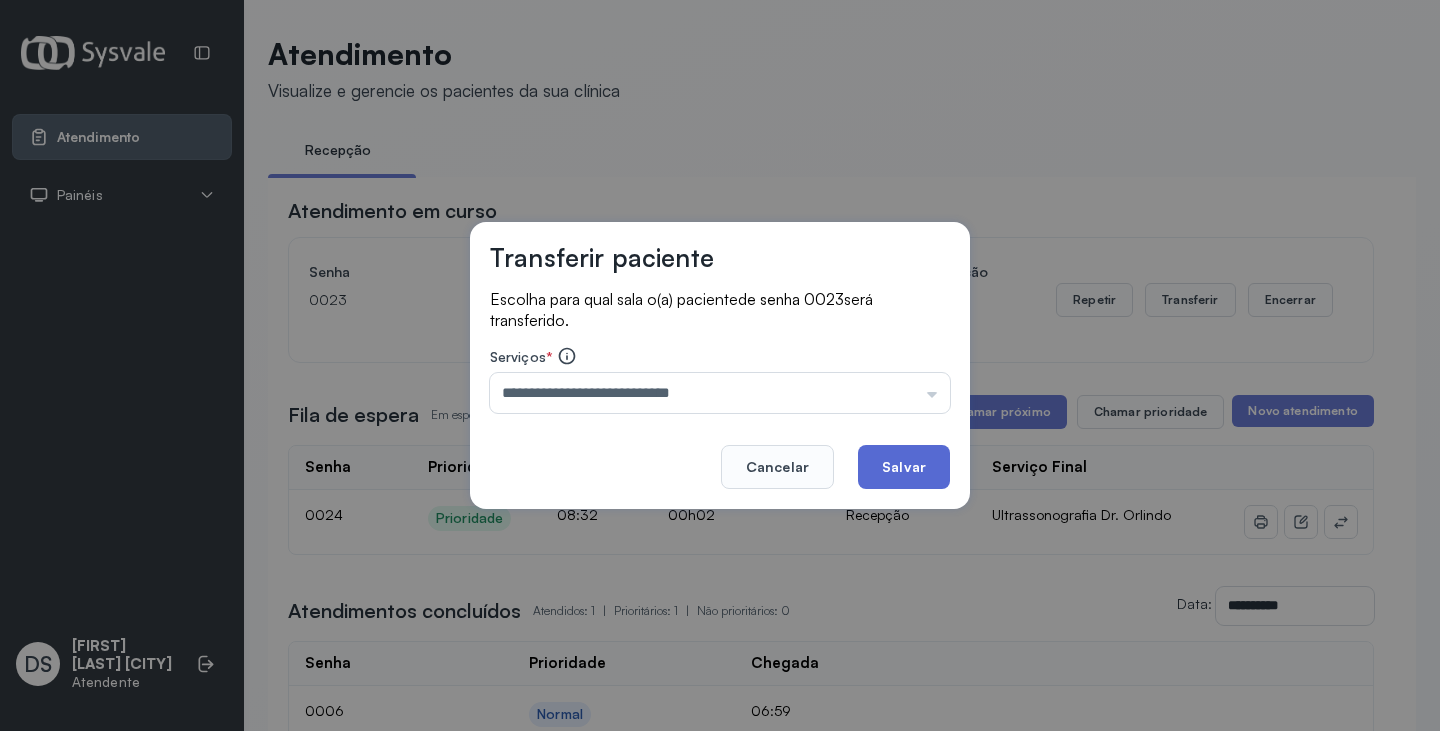 click on "Salvar" 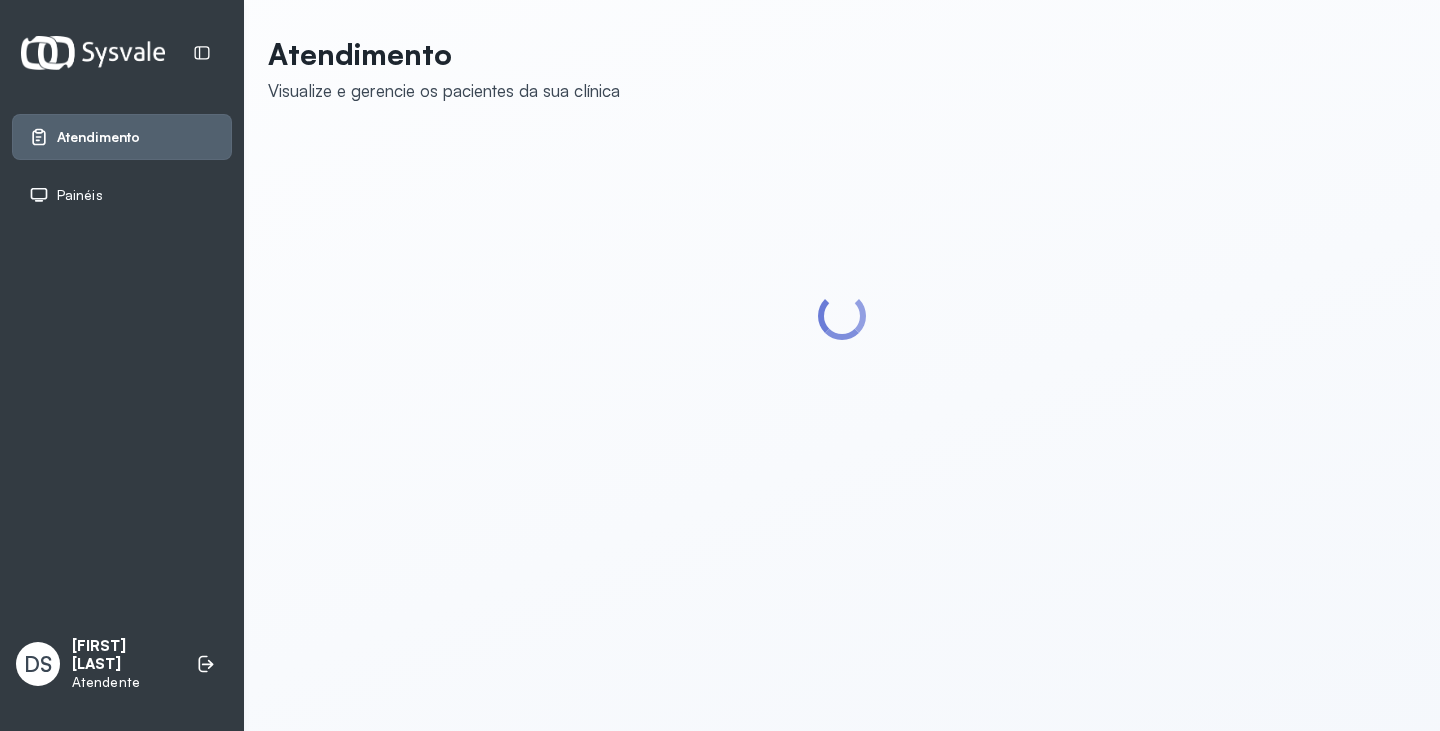scroll, scrollTop: 0, scrollLeft: 0, axis: both 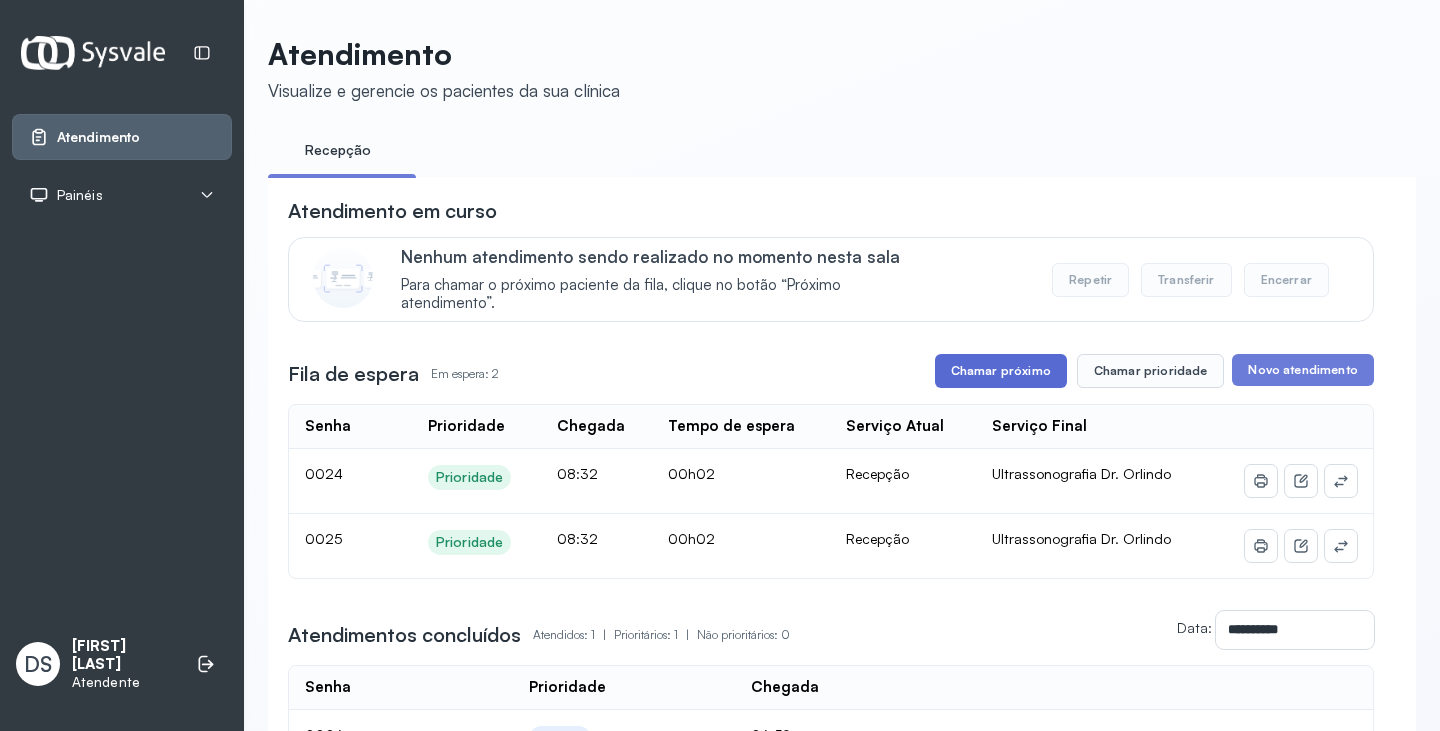 click on "Chamar próximo" at bounding box center (1001, 371) 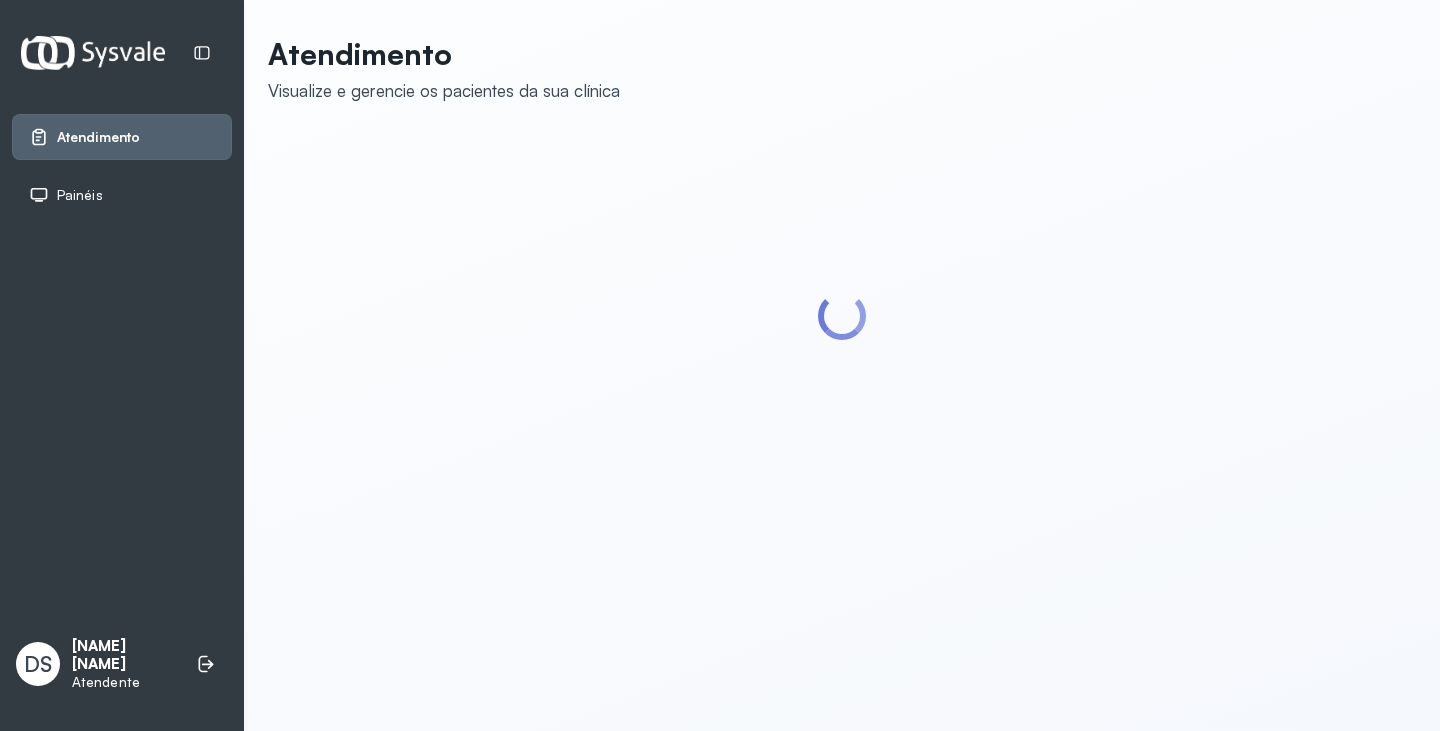 scroll, scrollTop: 0, scrollLeft: 0, axis: both 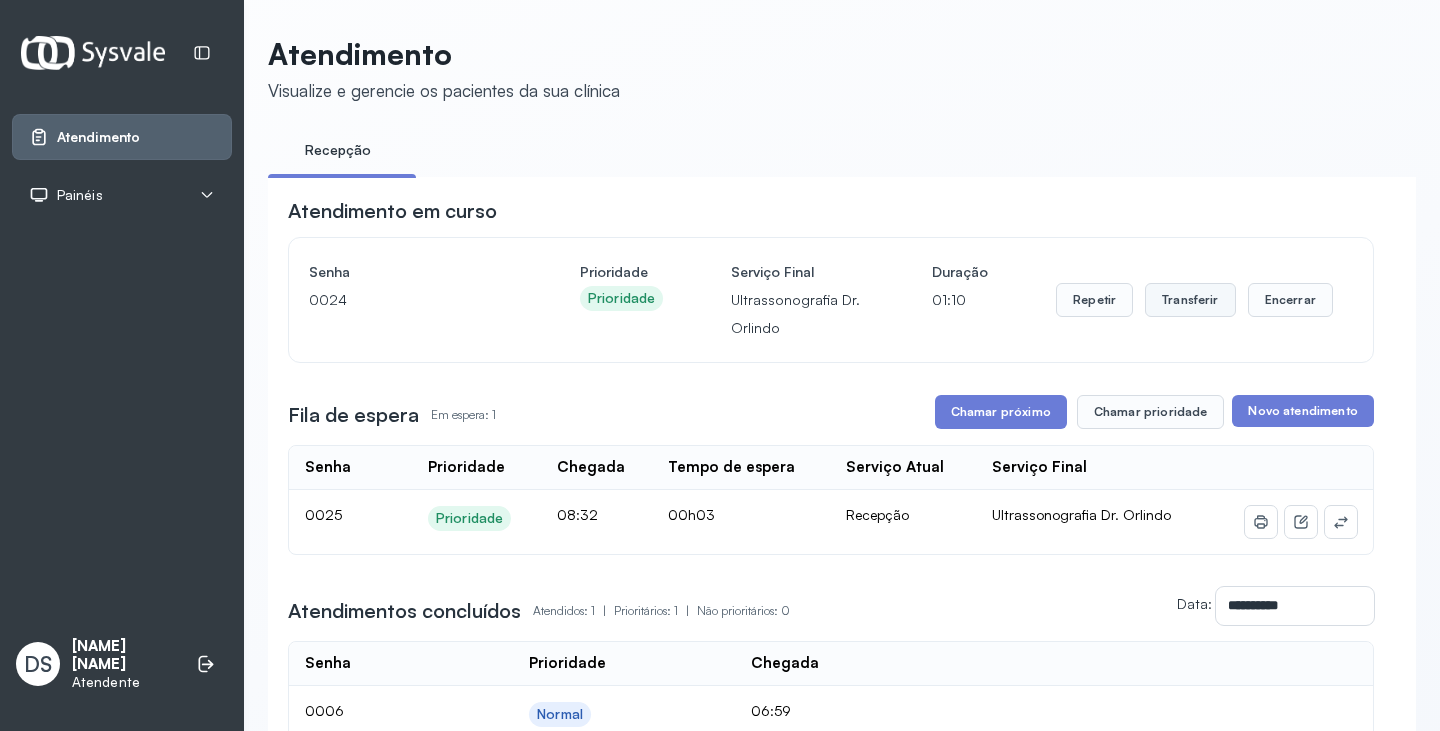 click on "Transferir" at bounding box center [1190, 300] 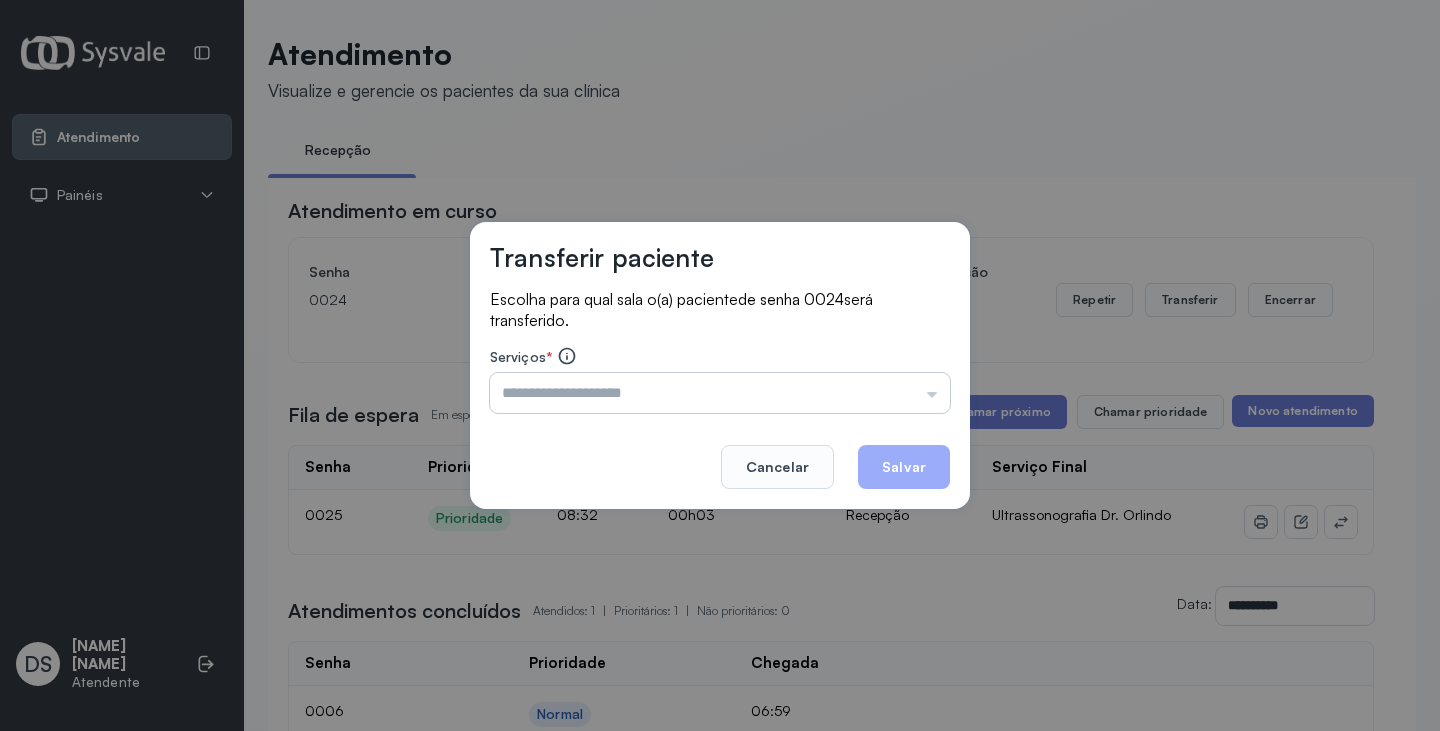 click at bounding box center [720, 393] 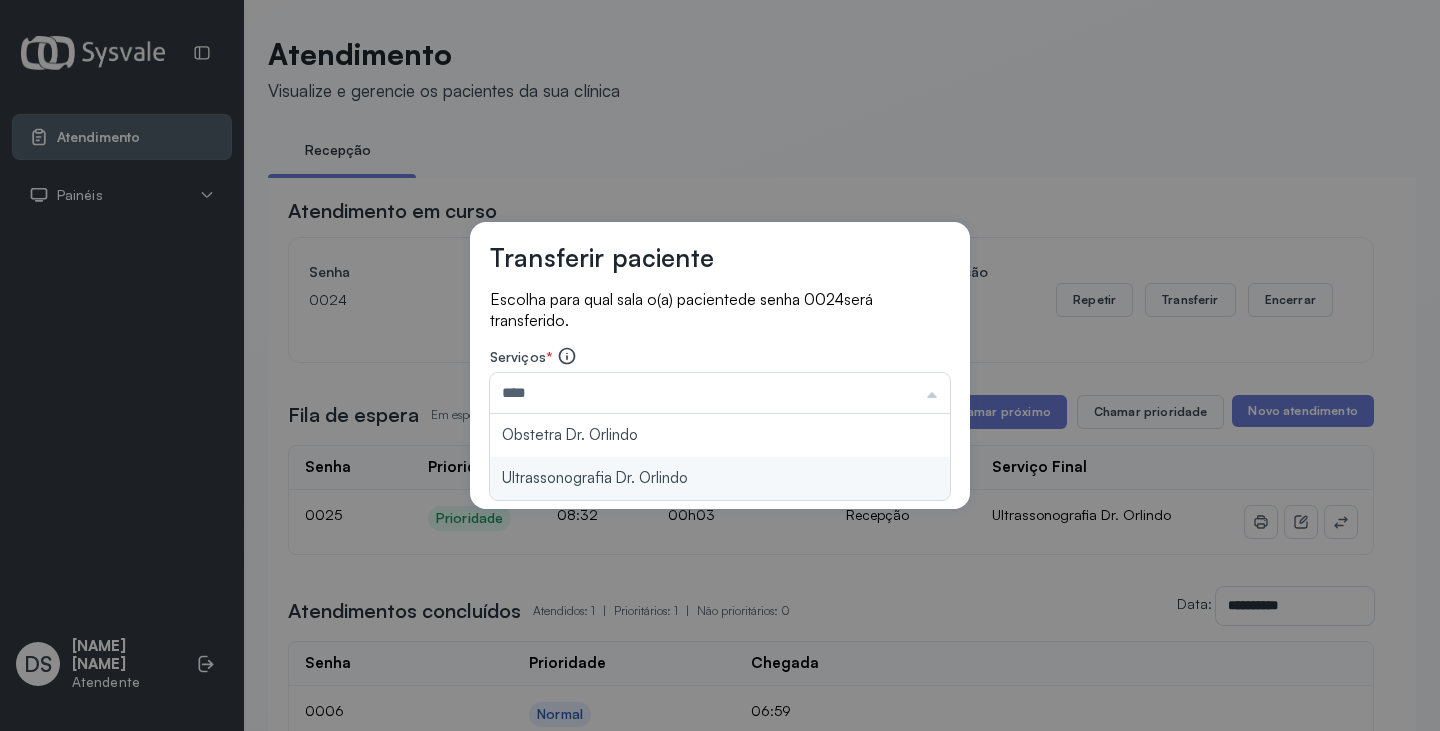 type on "**********" 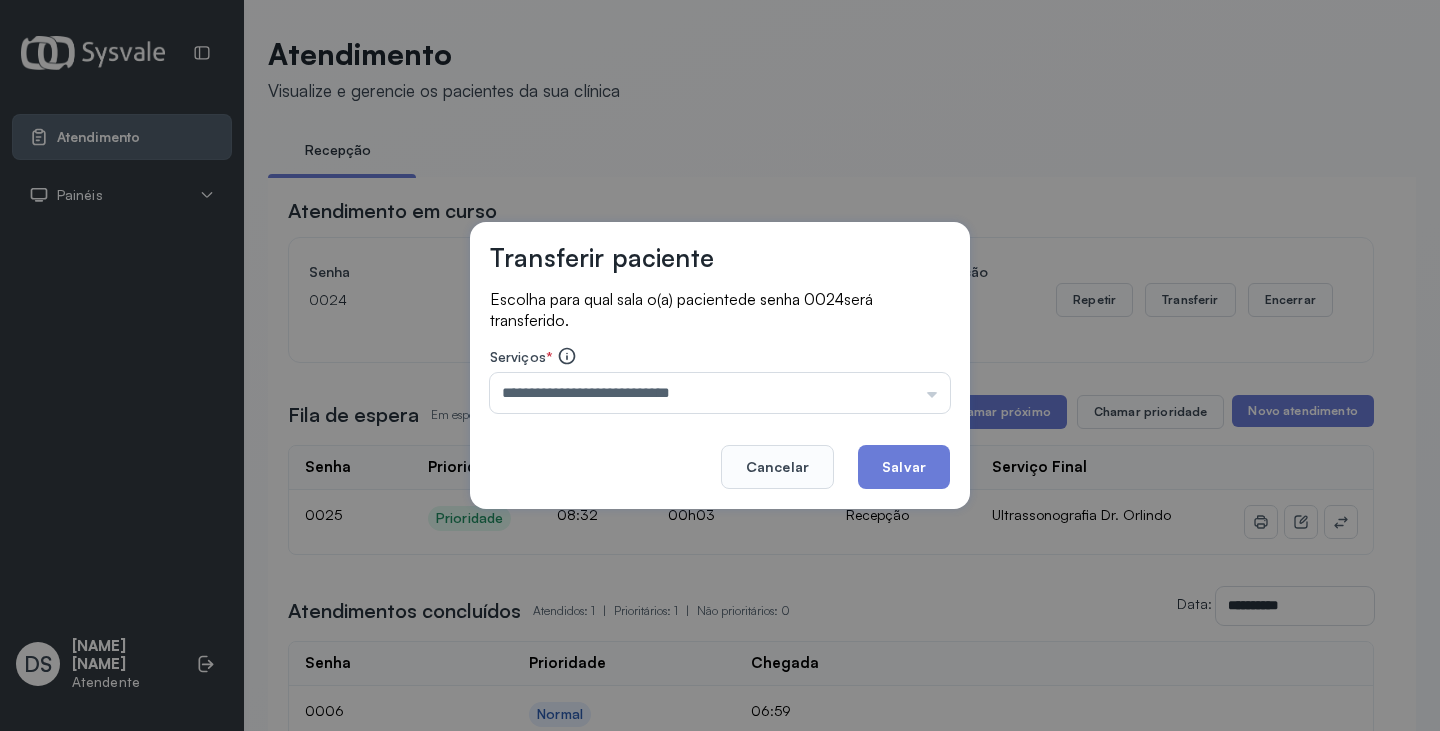 drag, startPoint x: 661, startPoint y: 465, endPoint x: 843, endPoint y: 472, distance: 182.13457 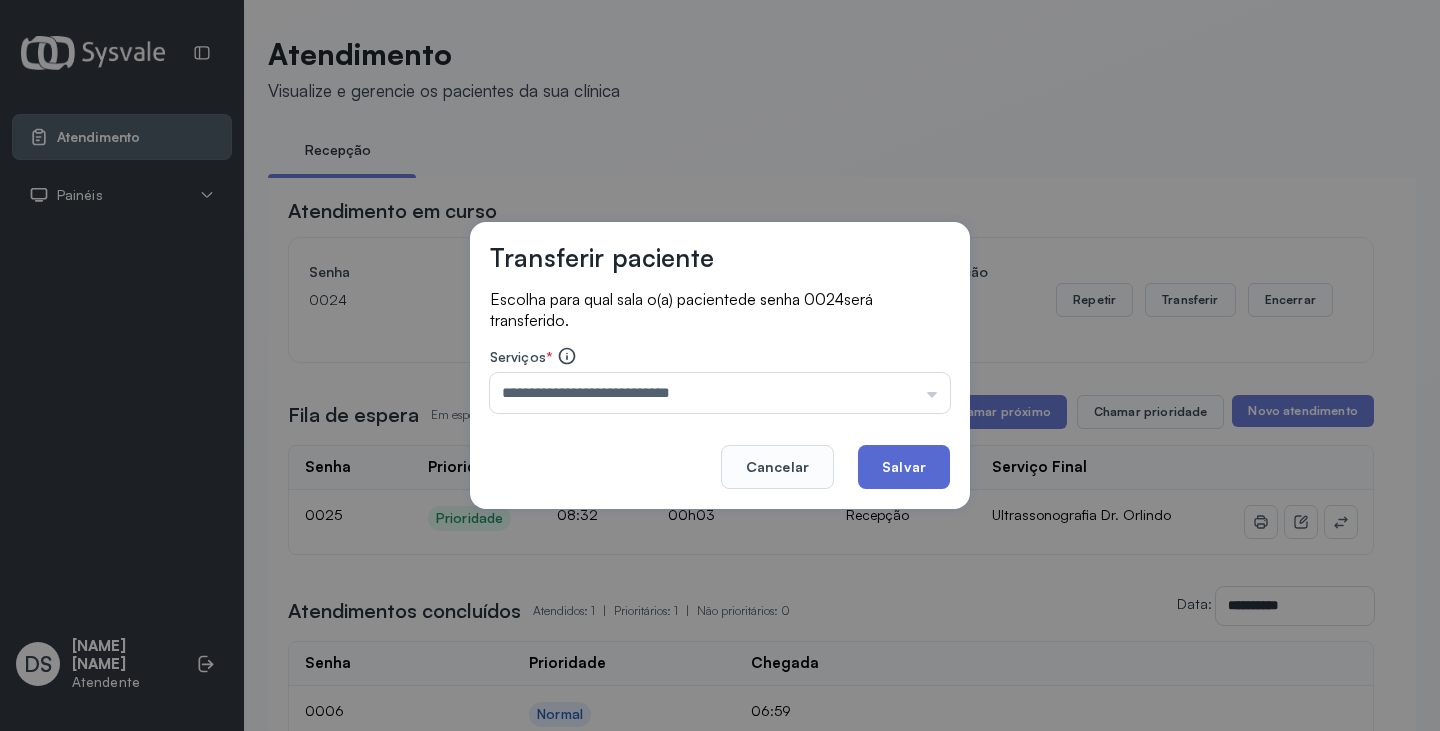 click on "Salvar" 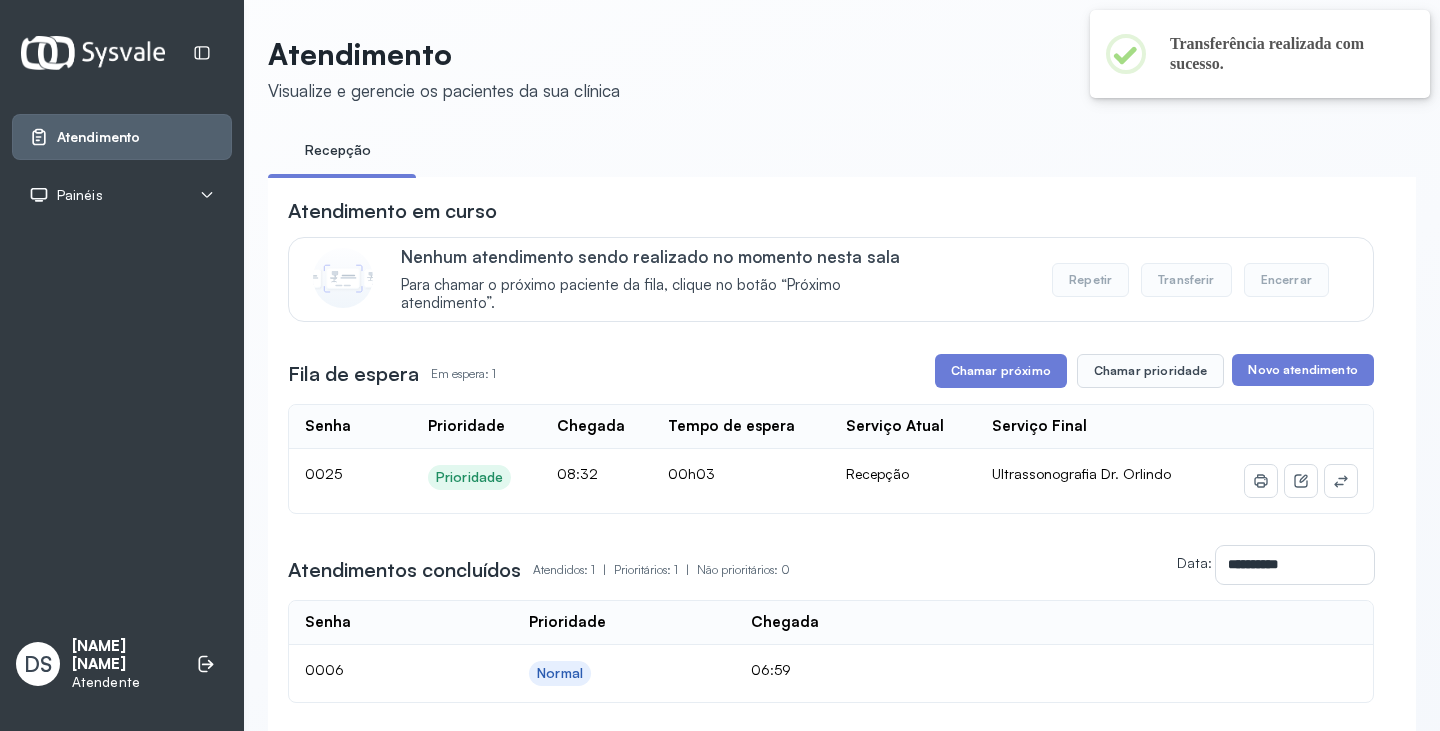 click on "Chamar próximo" at bounding box center (1001, 371) 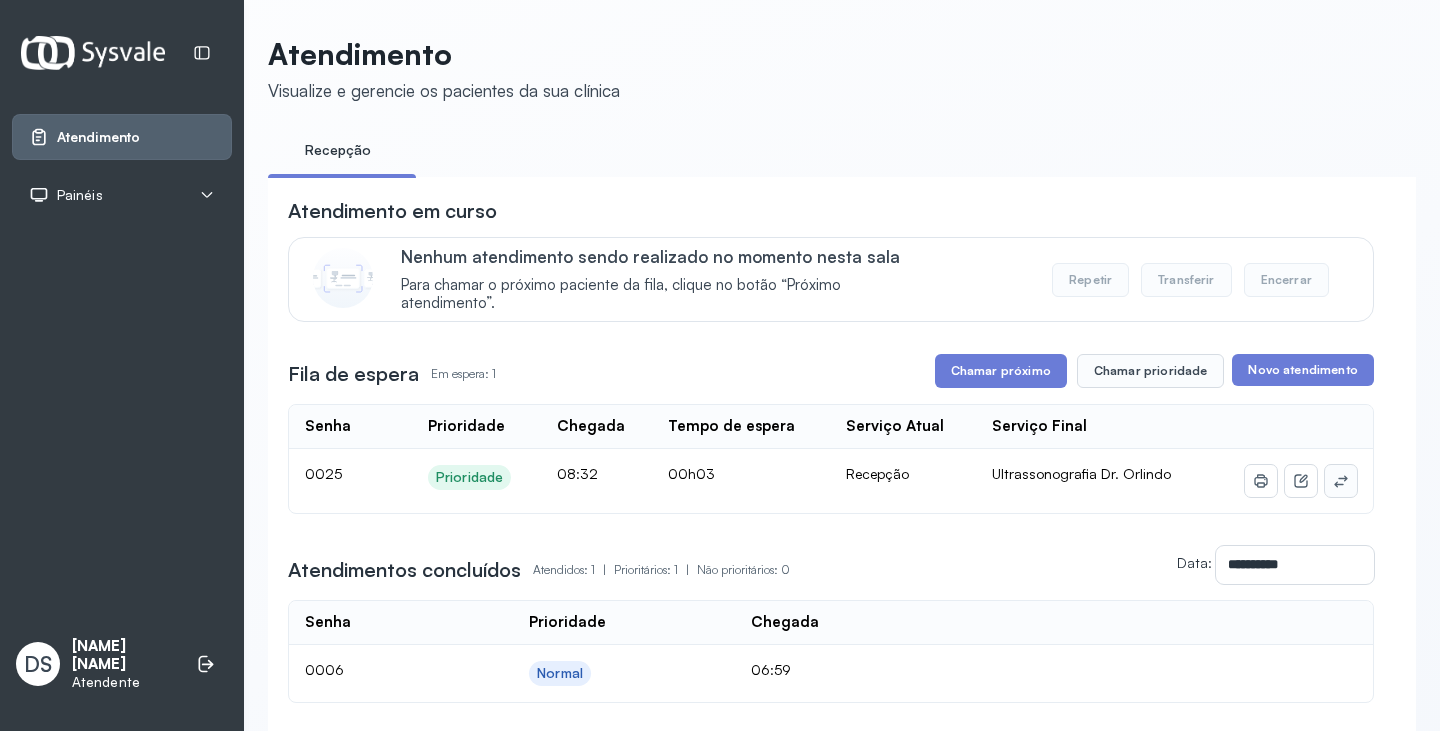 click 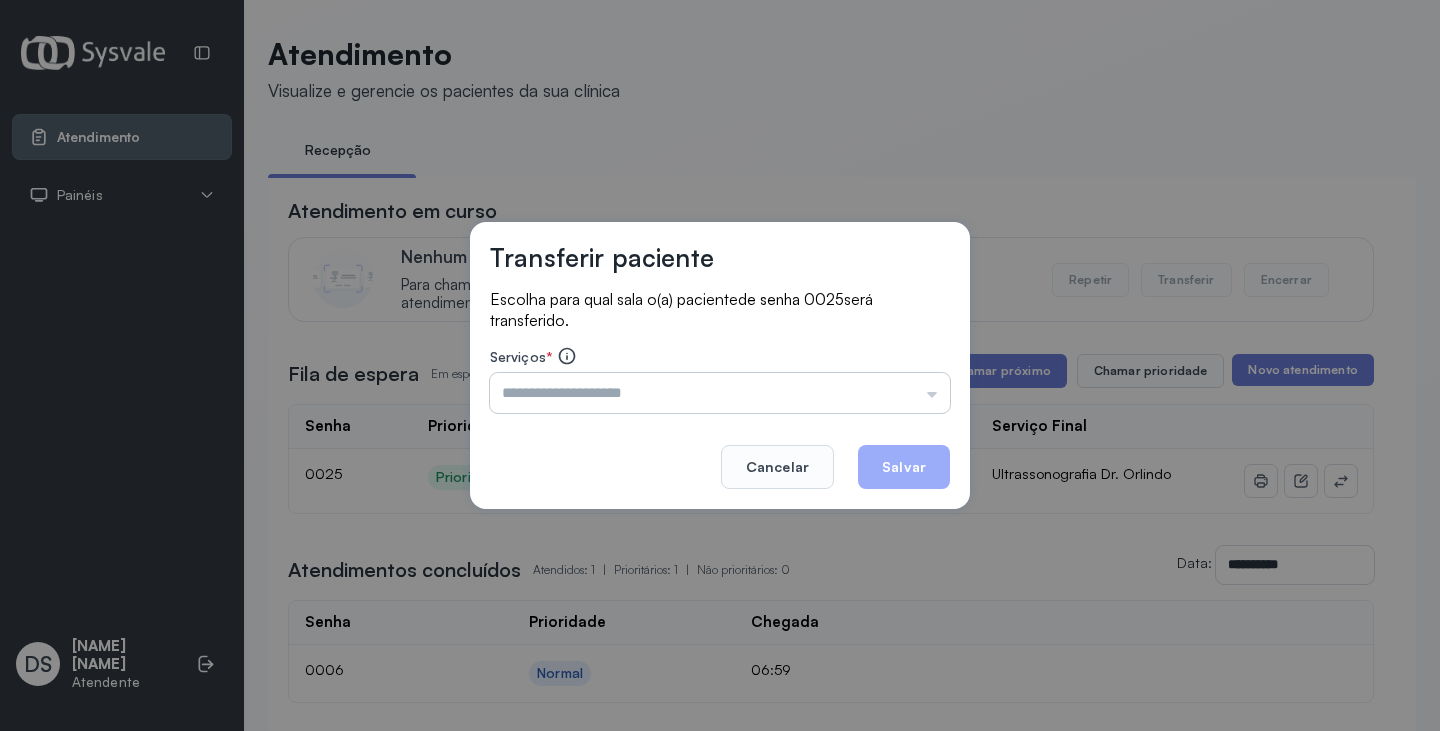 click at bounding box center (720, 393) 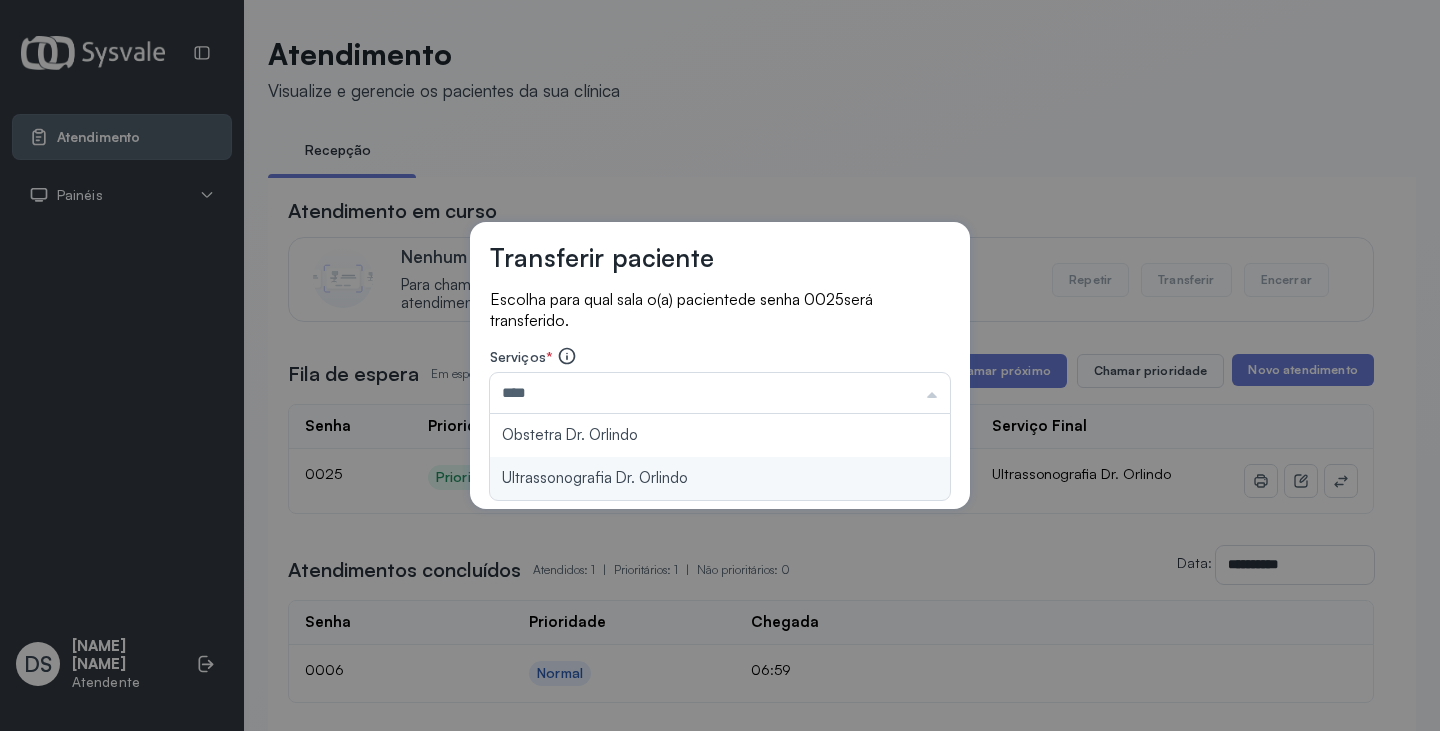 type on "**********" 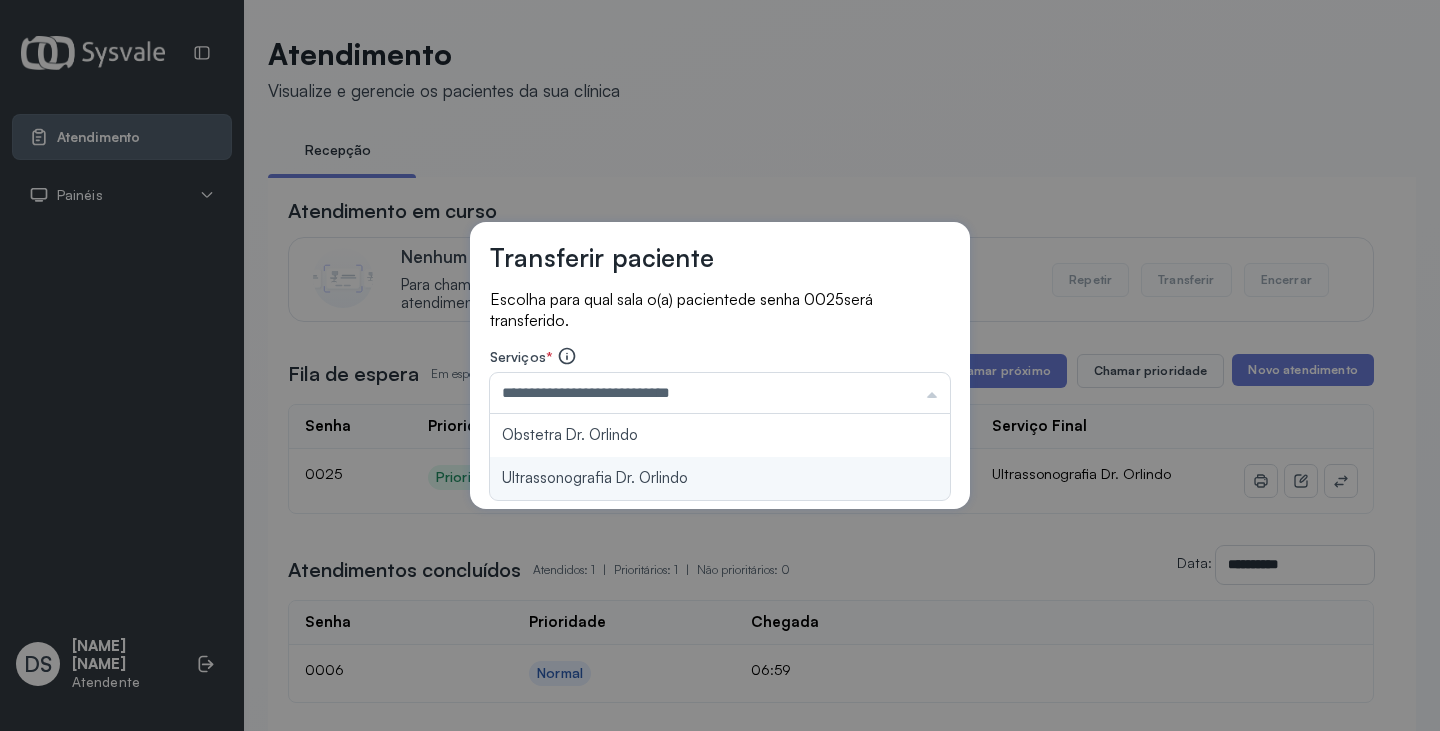 drag, startPoint x: 732, startPoint y: 477, endPoint x: 808, endPoint y: 479, distance: 76.02631 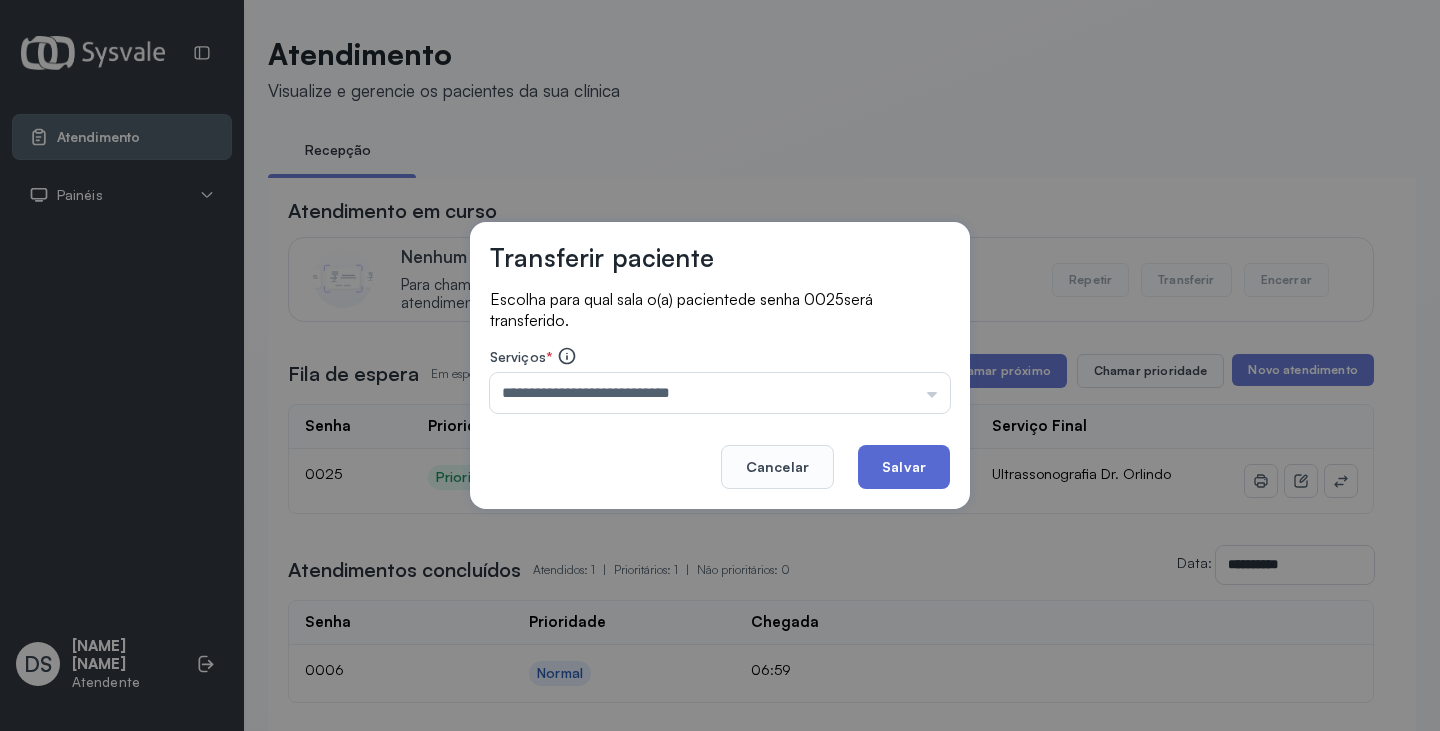 click on "Salvar" 